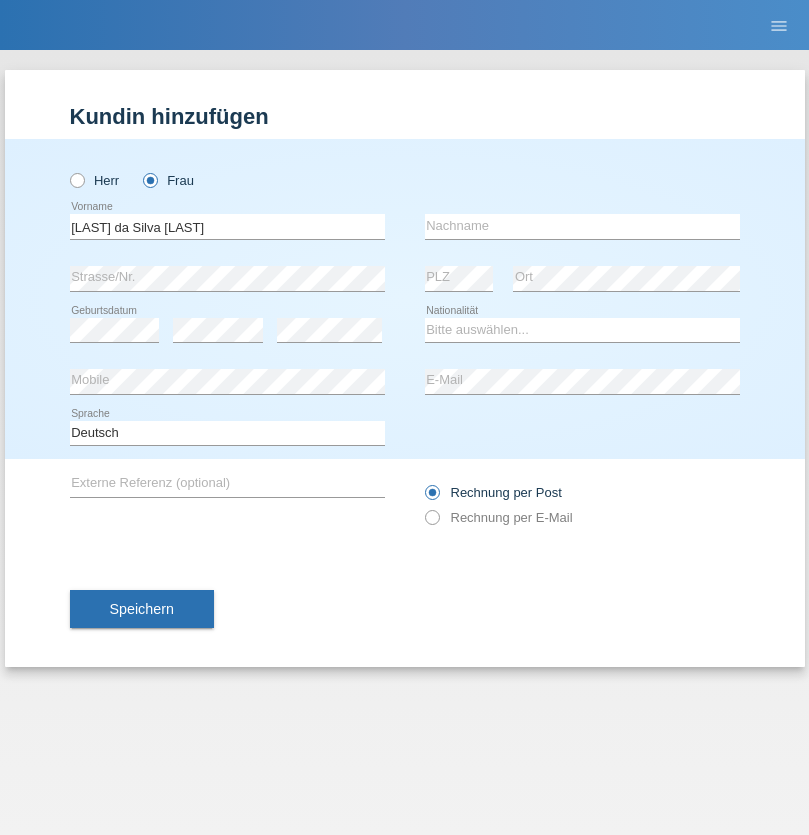 scroll, scrollTop: 0, scrollLeft: 0, axis: both 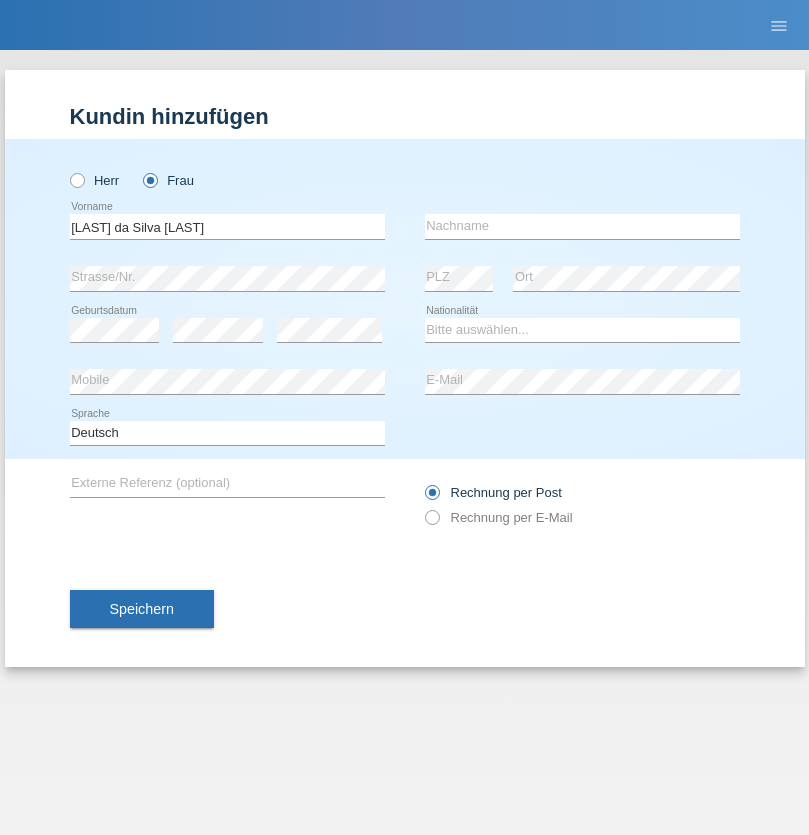 type on "[LAST] da Silva [LAST]" 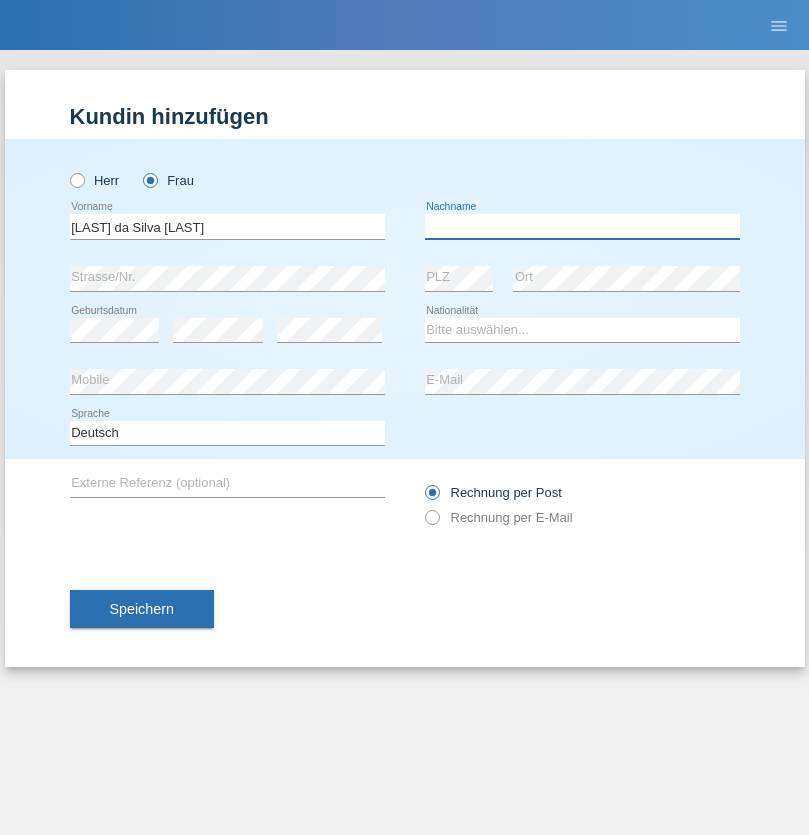 click at bounding box center (582, 226) 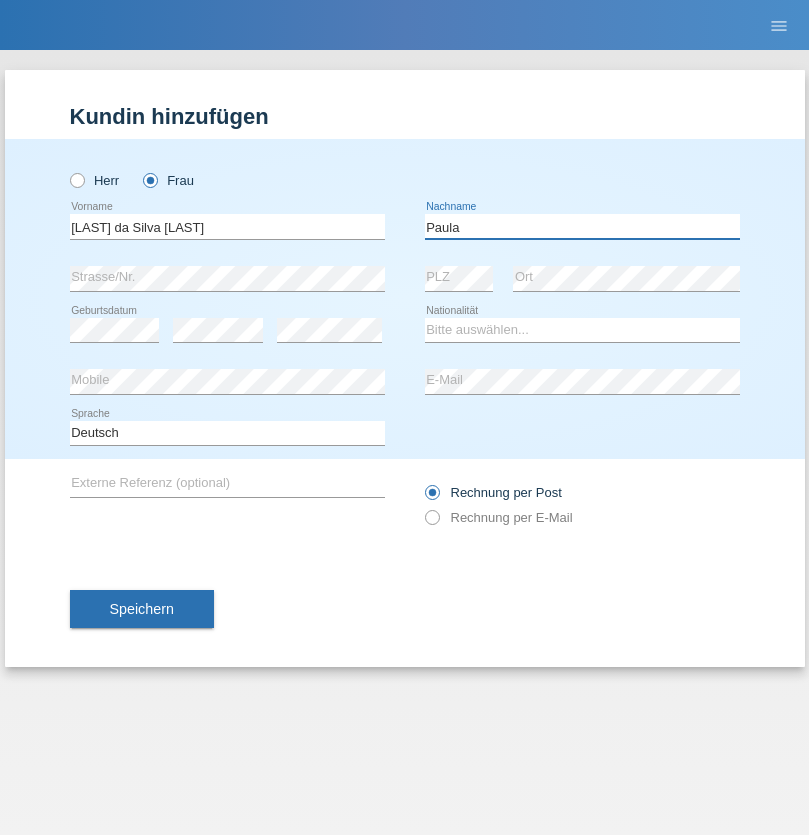type on "Paula" 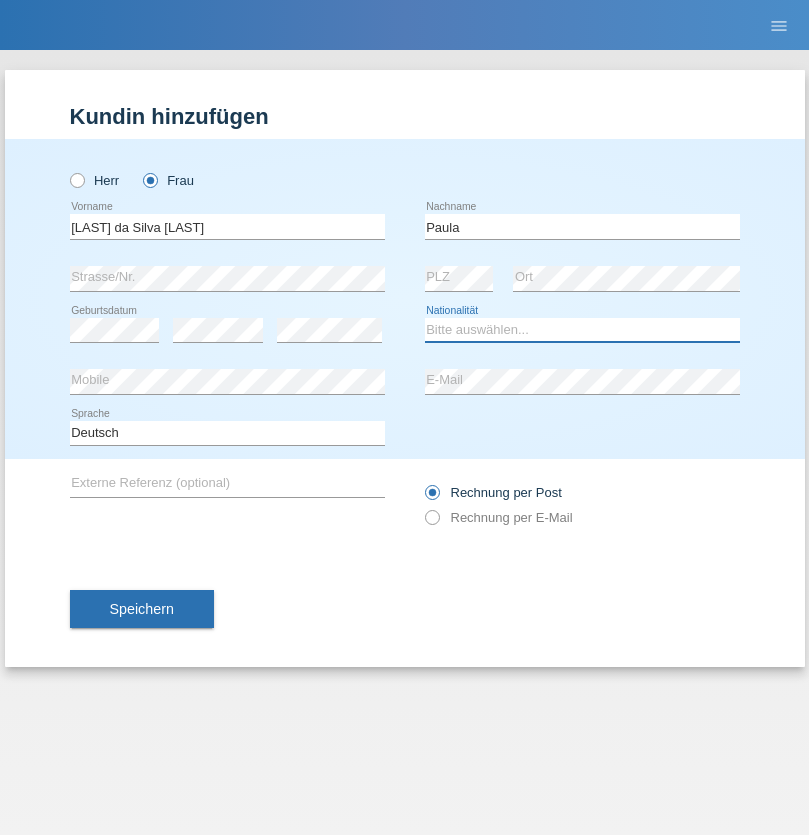 select on "PT" 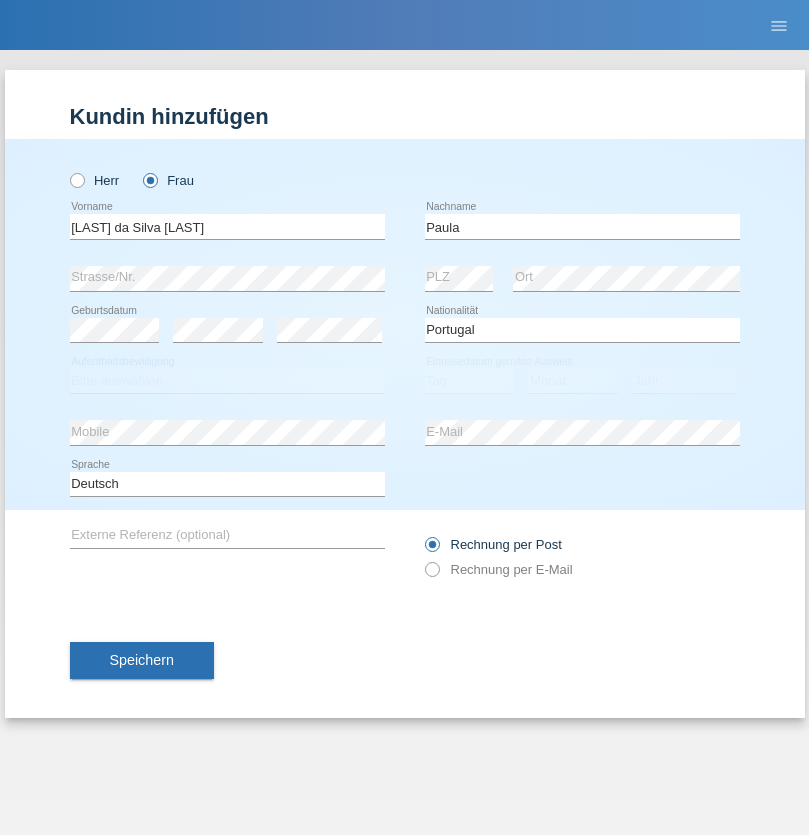 select on "C" 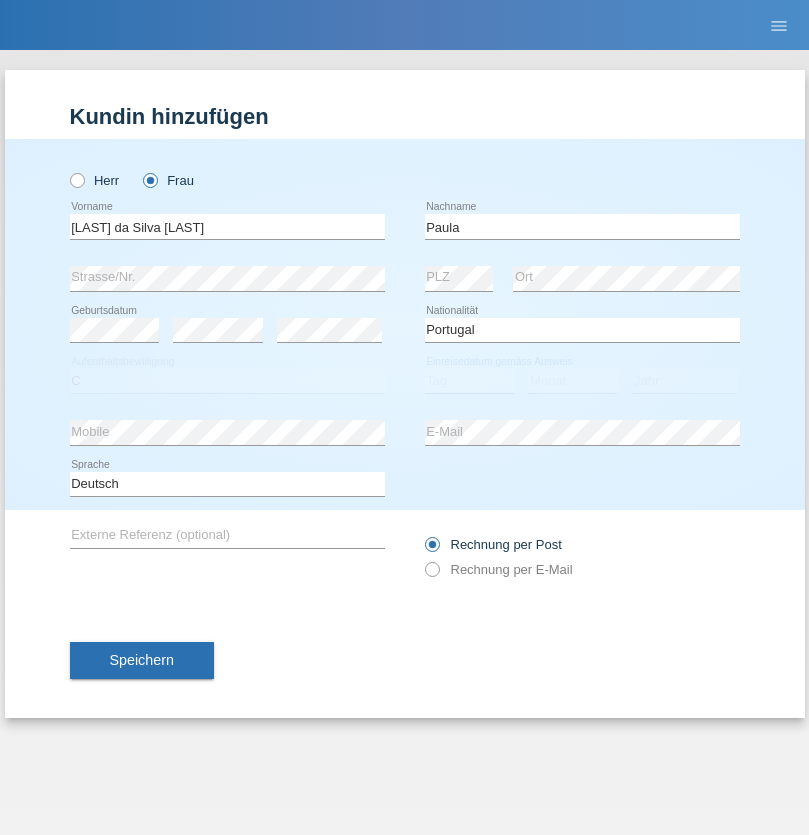 select on "28" 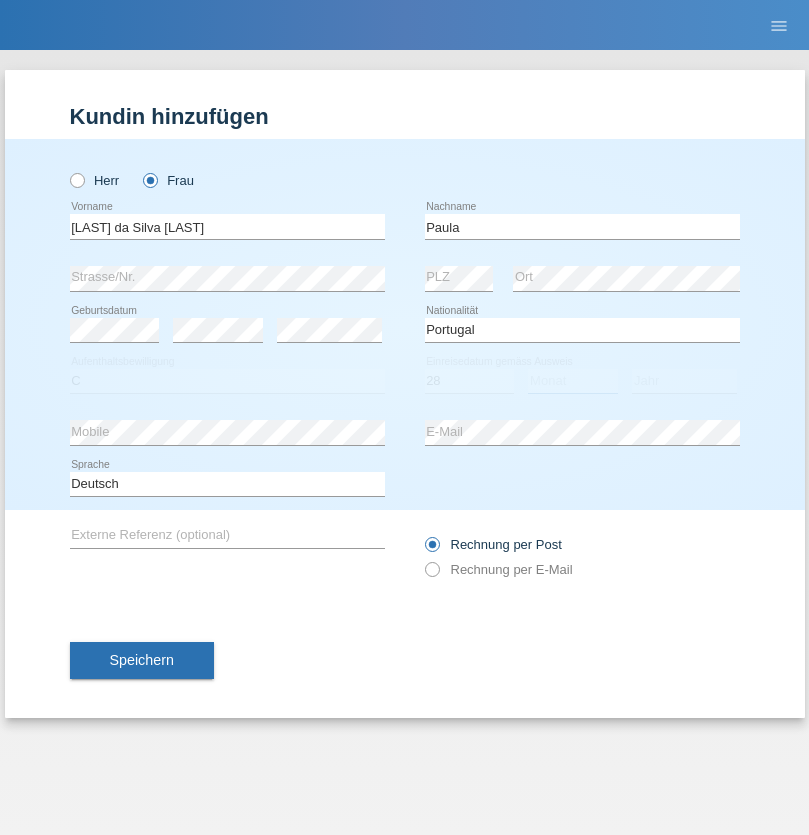 select on "03" 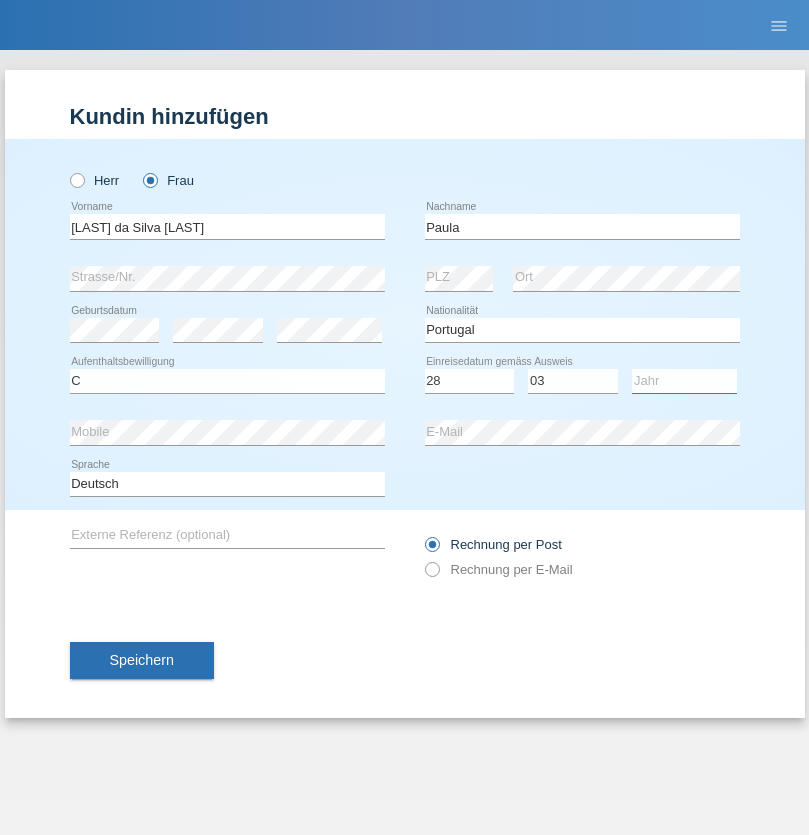 select on "2005" 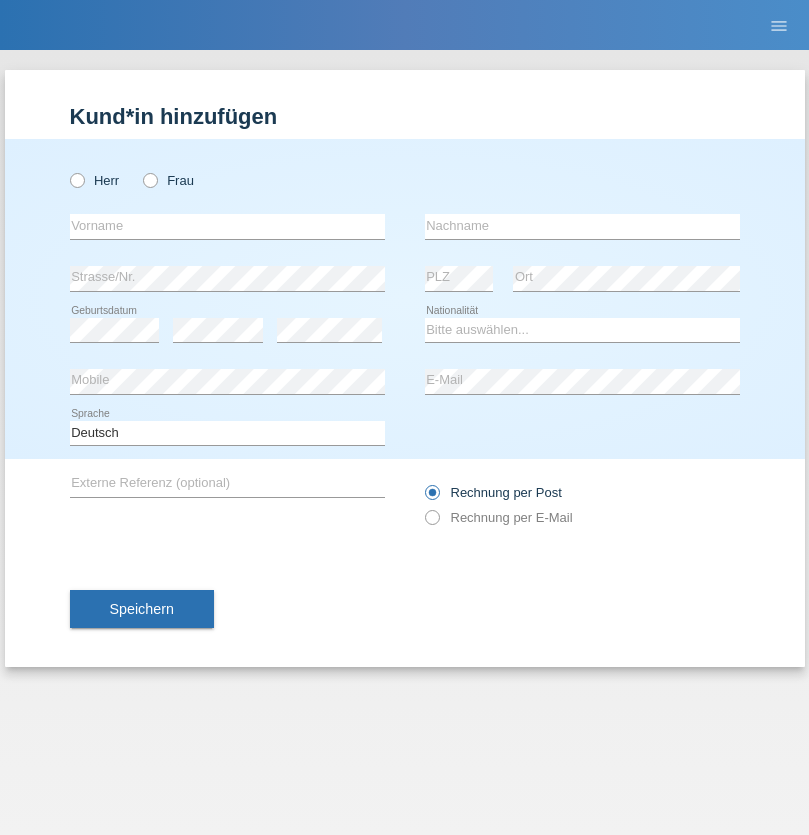 scroll, scrollTop: 0, scrollLeft: 0, axis: both 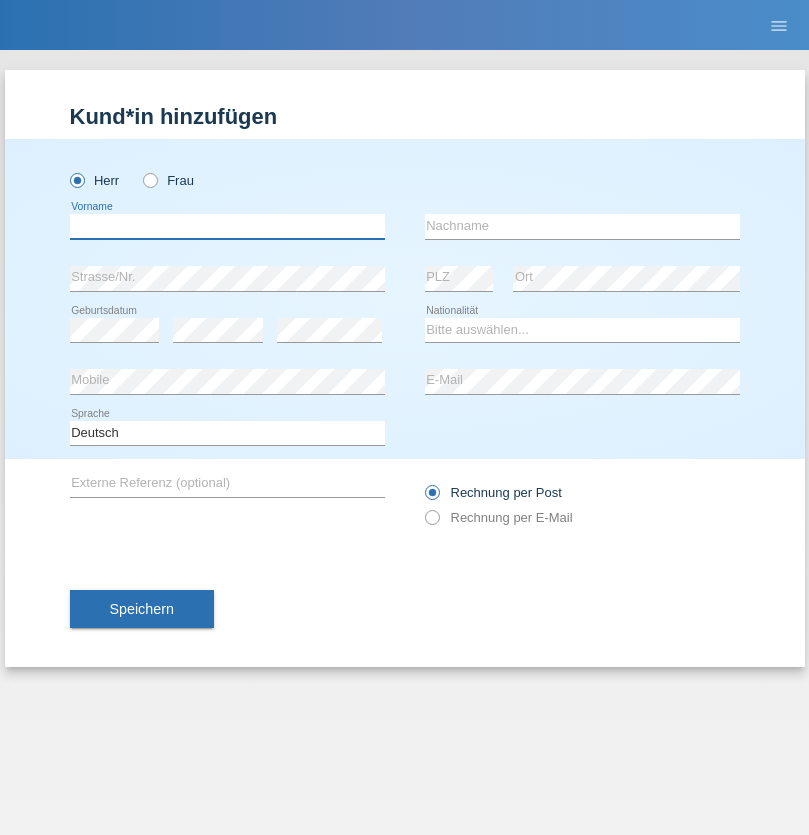 click at bounding box center [227, 226] 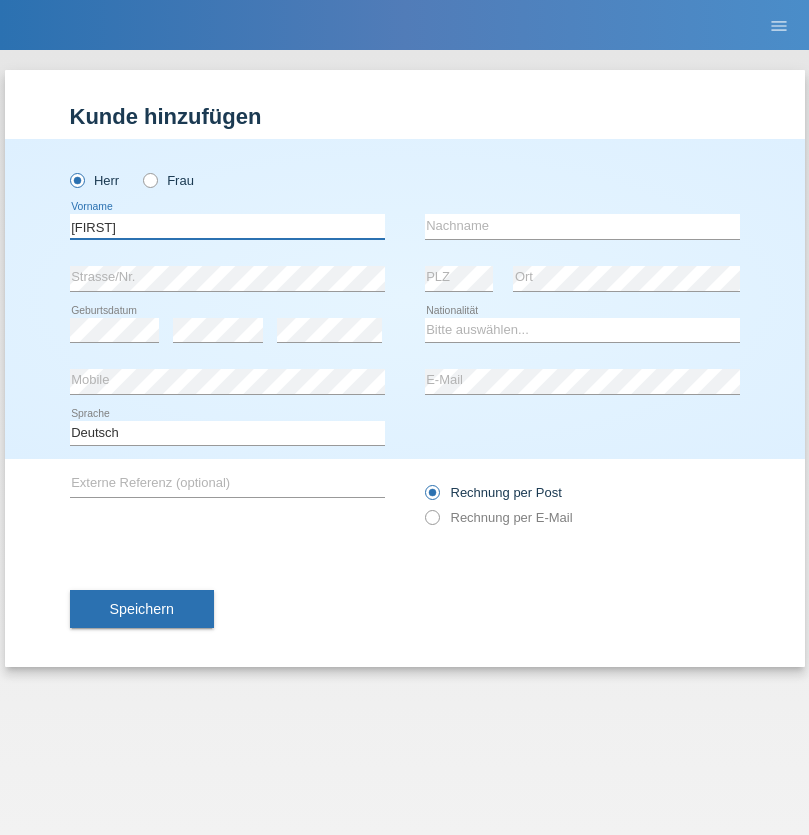 type on "[NAME]" 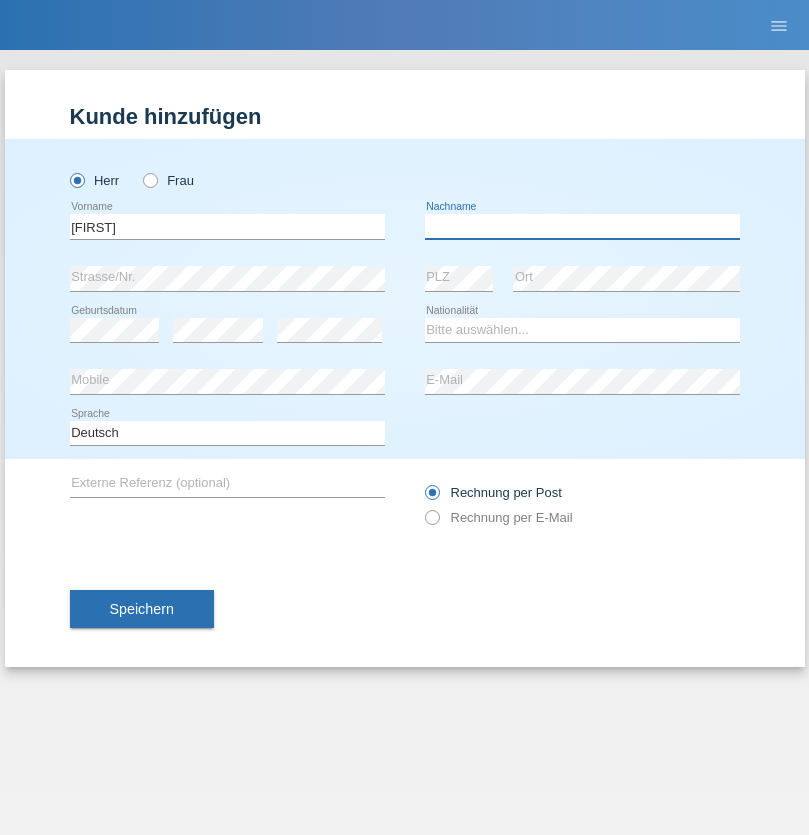 click at bounding box center (582, 226) 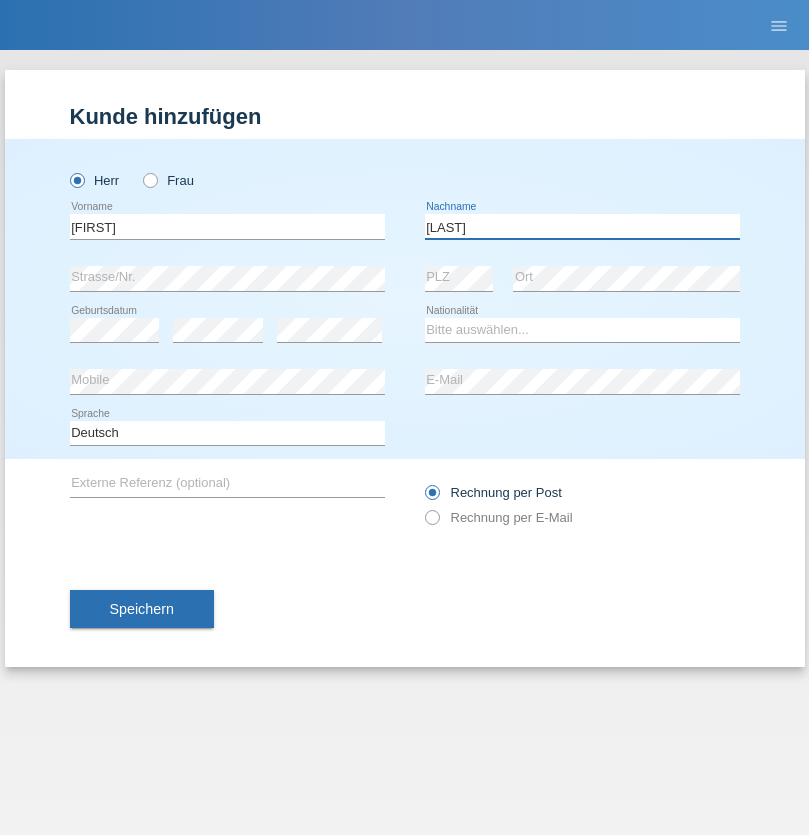 type on "[NAME]" 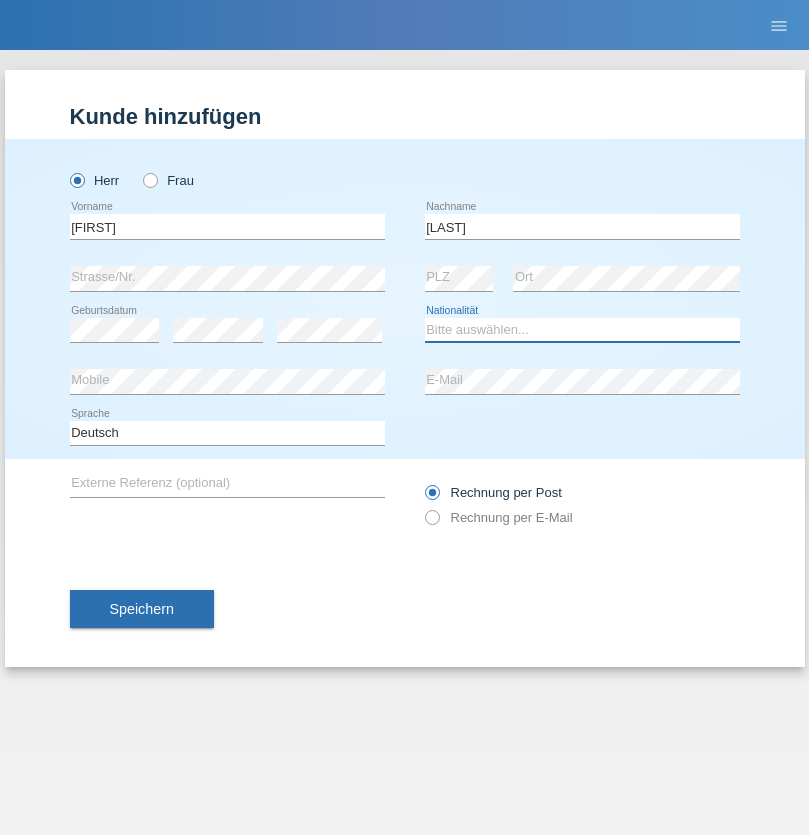 select on "CH" 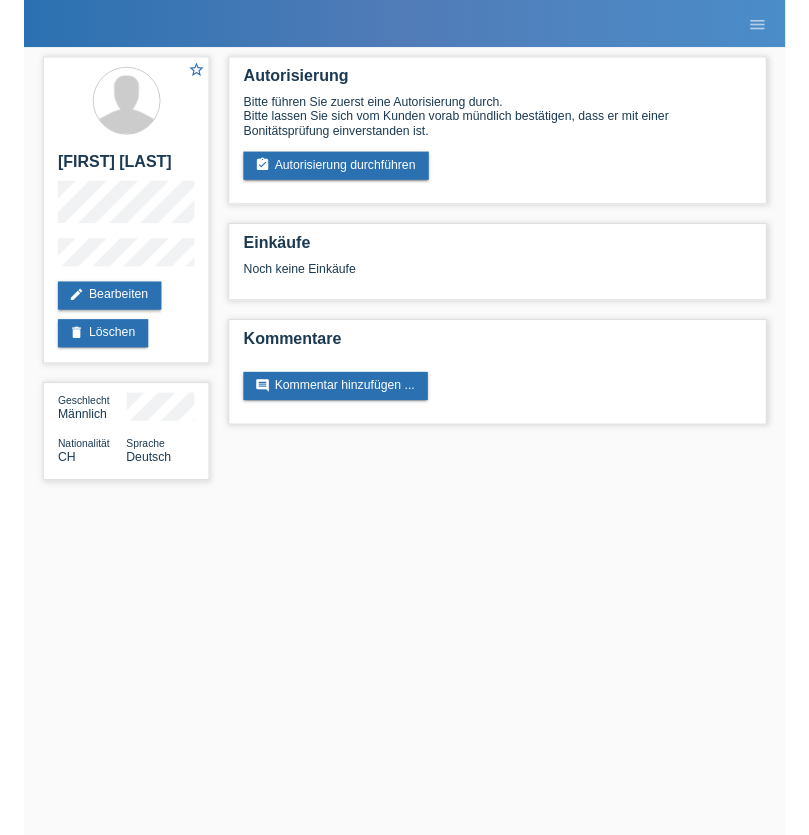 scroll, scrollTop: 0, scrollLeft: 0, axis: both 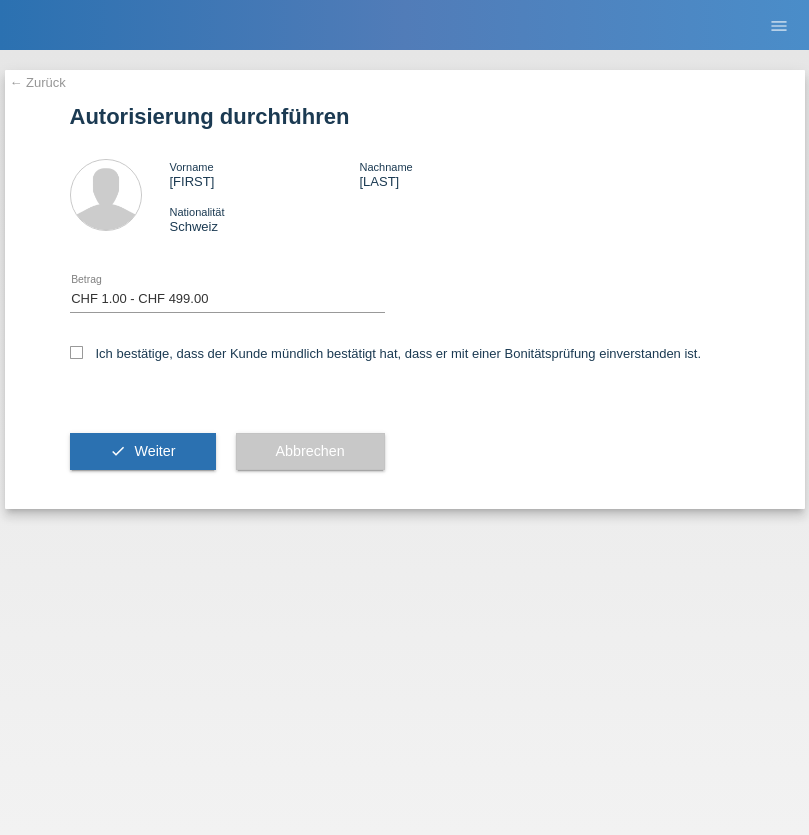 select on "1" 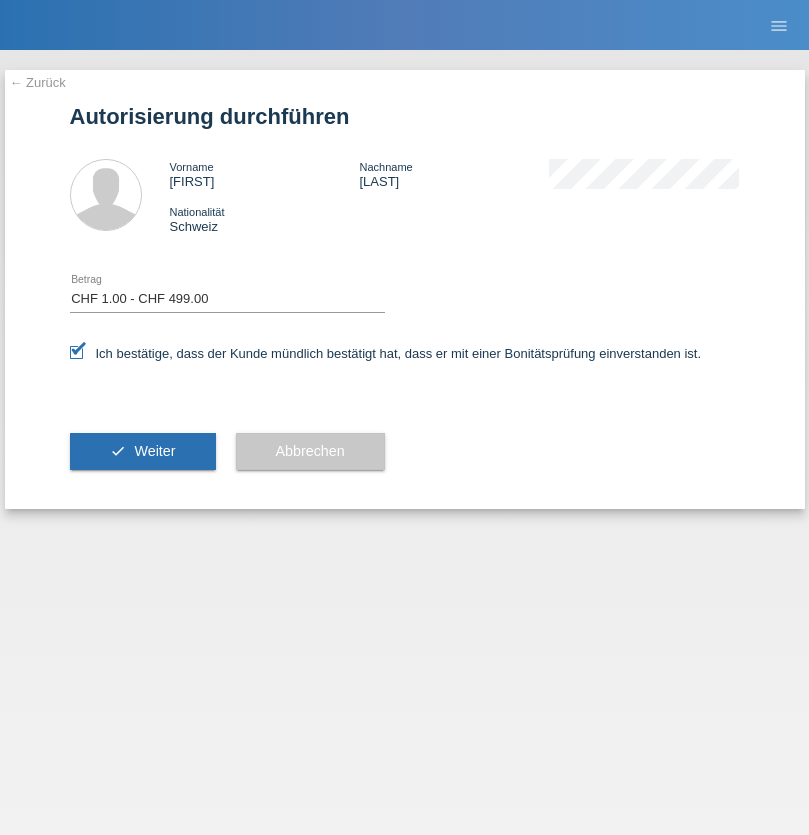 scroll, scrollTop: 0, scrollLeft: 0, axis: both 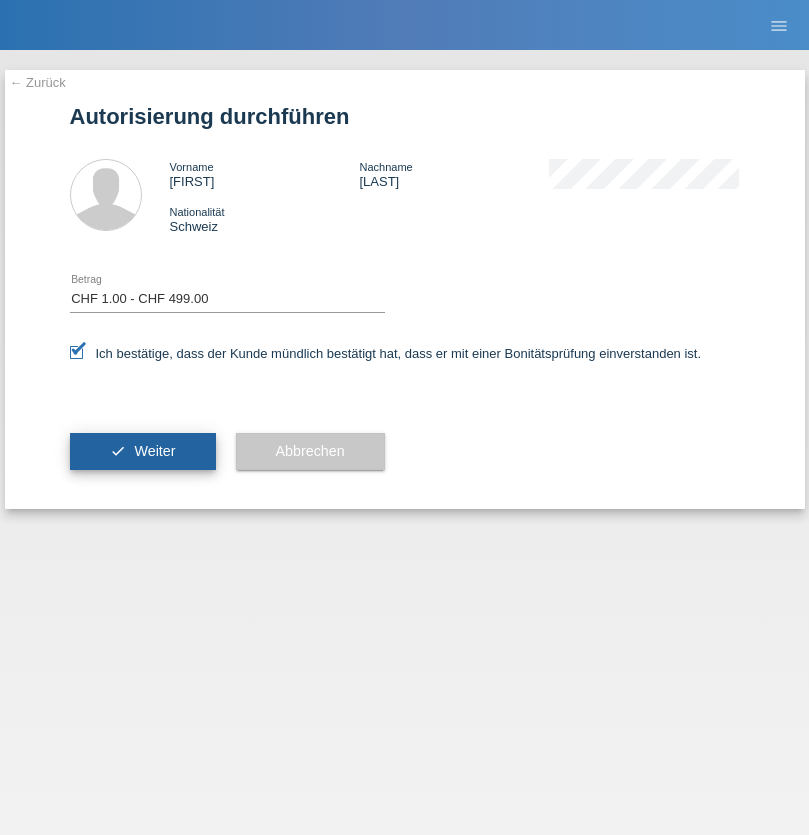 click on "Weiter" at bounding box center (154, 451) 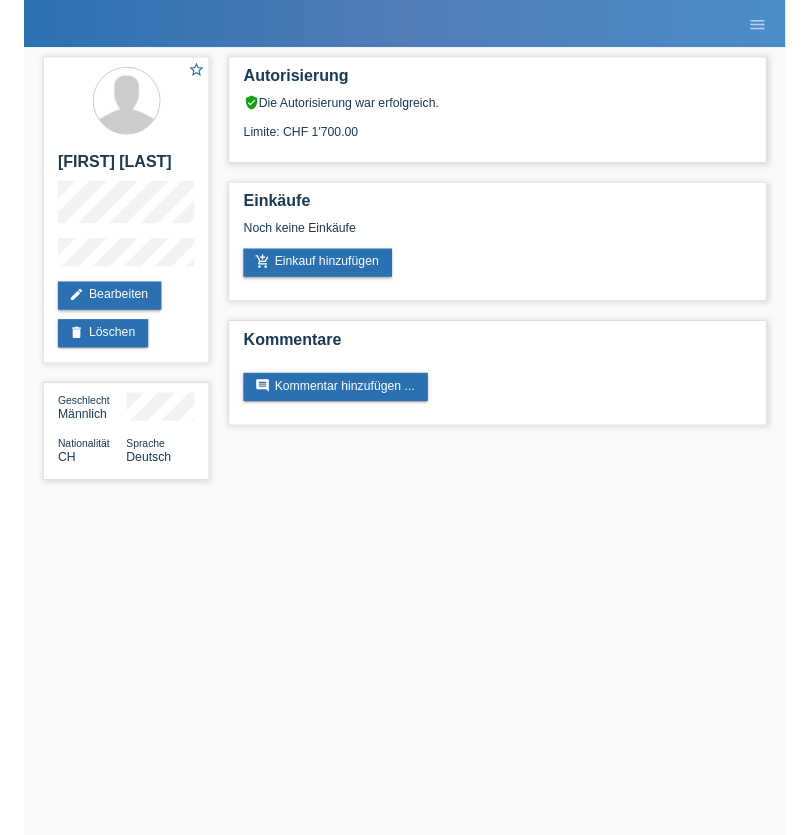 scroll, scrollTop: 0, scrollLeft: 0, axis: both 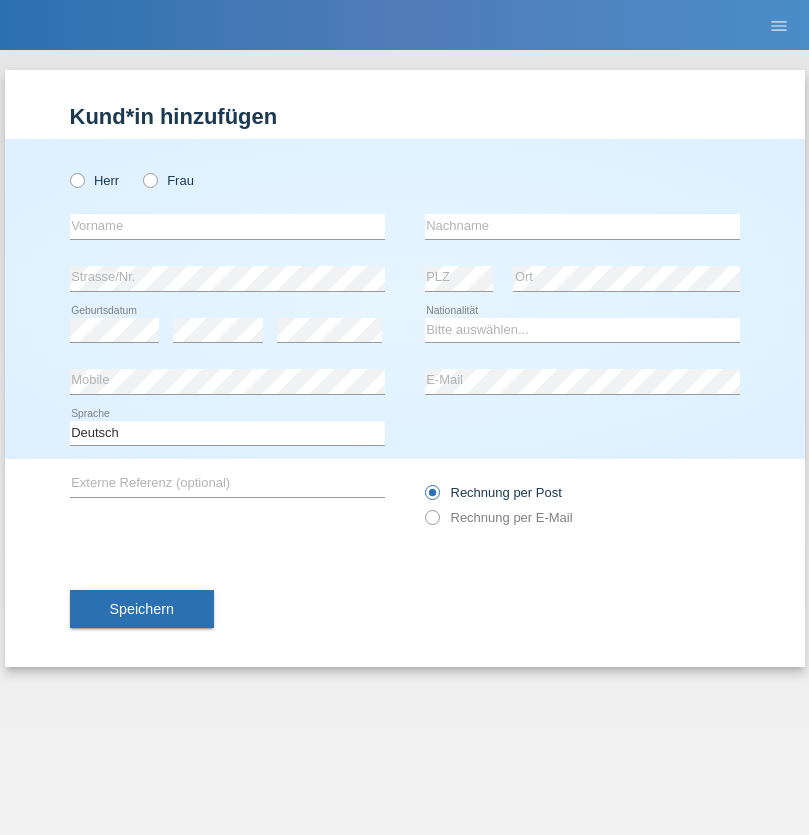 radio on "true" 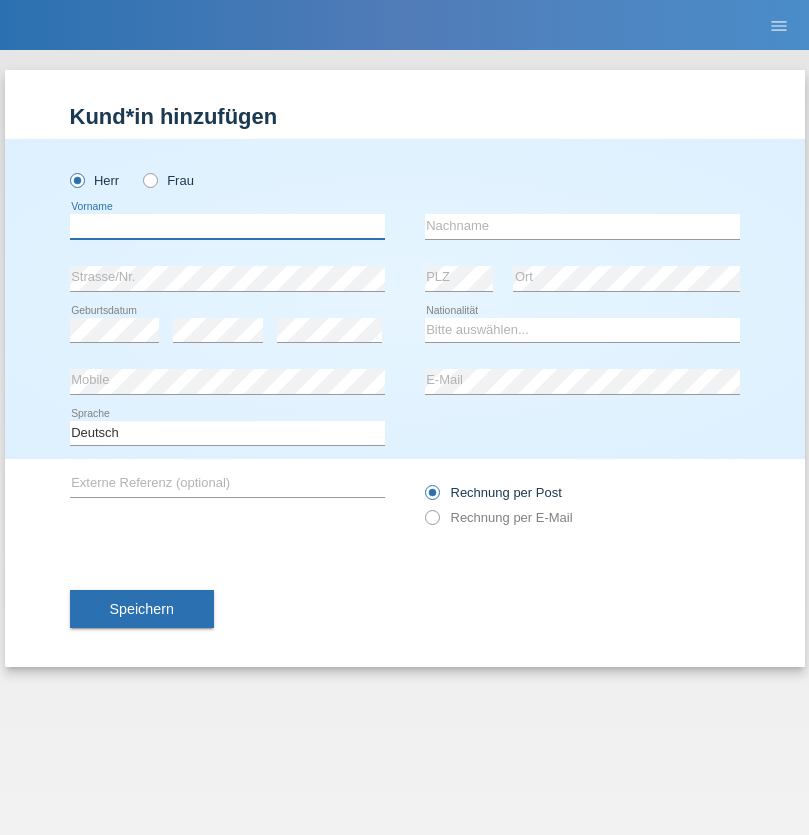 click at bounding box center [227, 226] 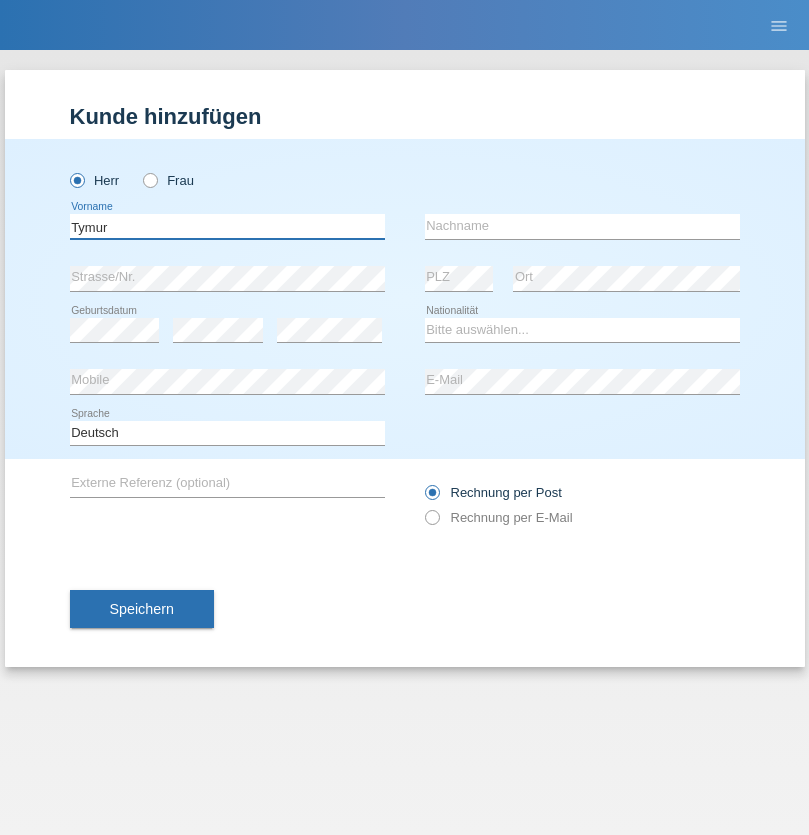 type on "Tymur" 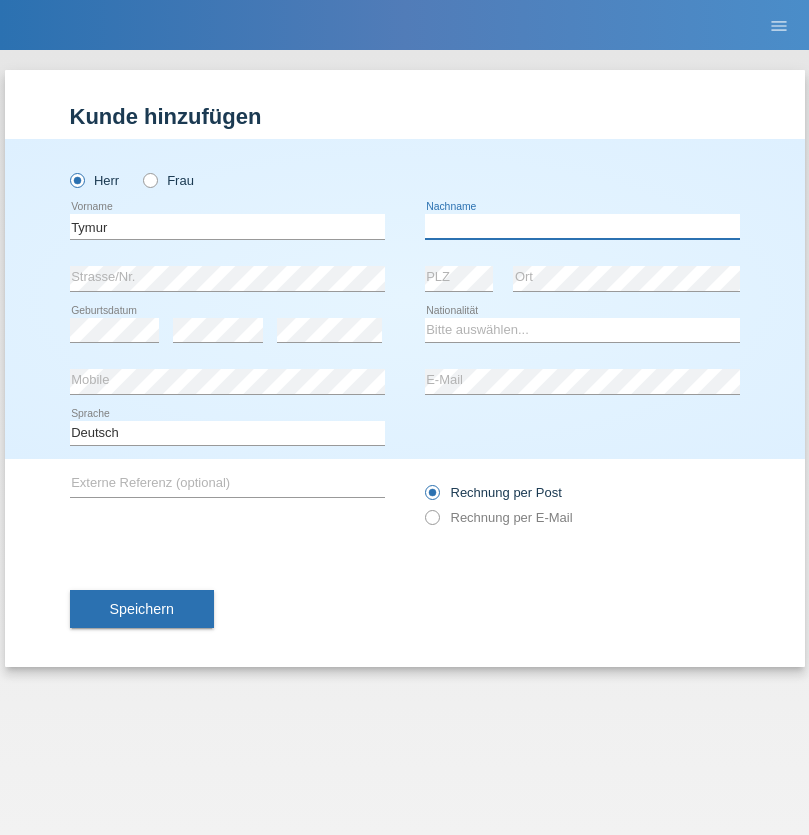 click at bounding box center [582, 226] 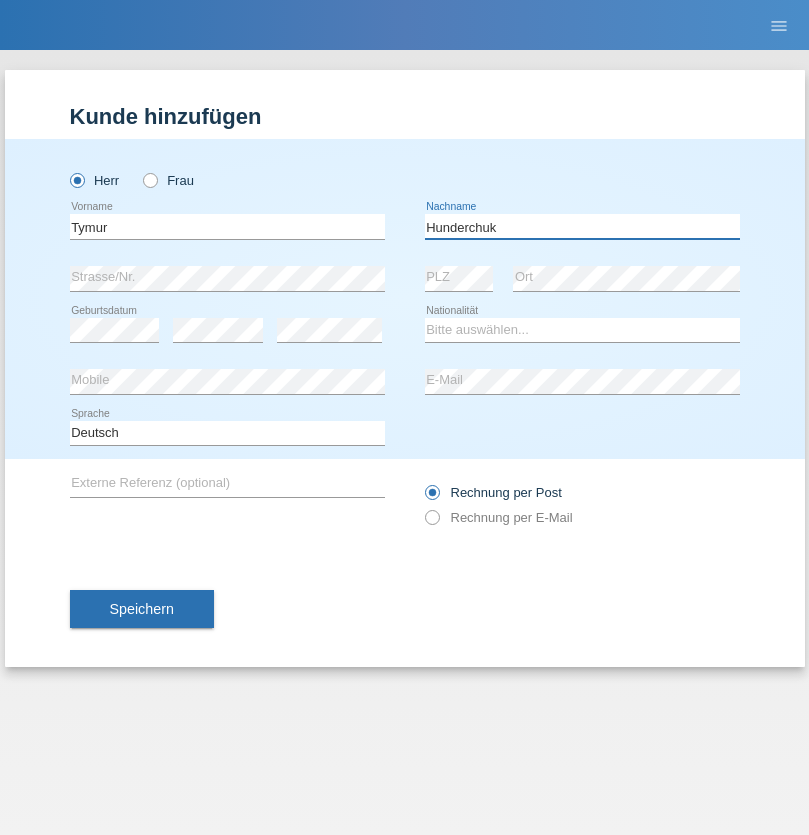 type on "Hunderchuk" 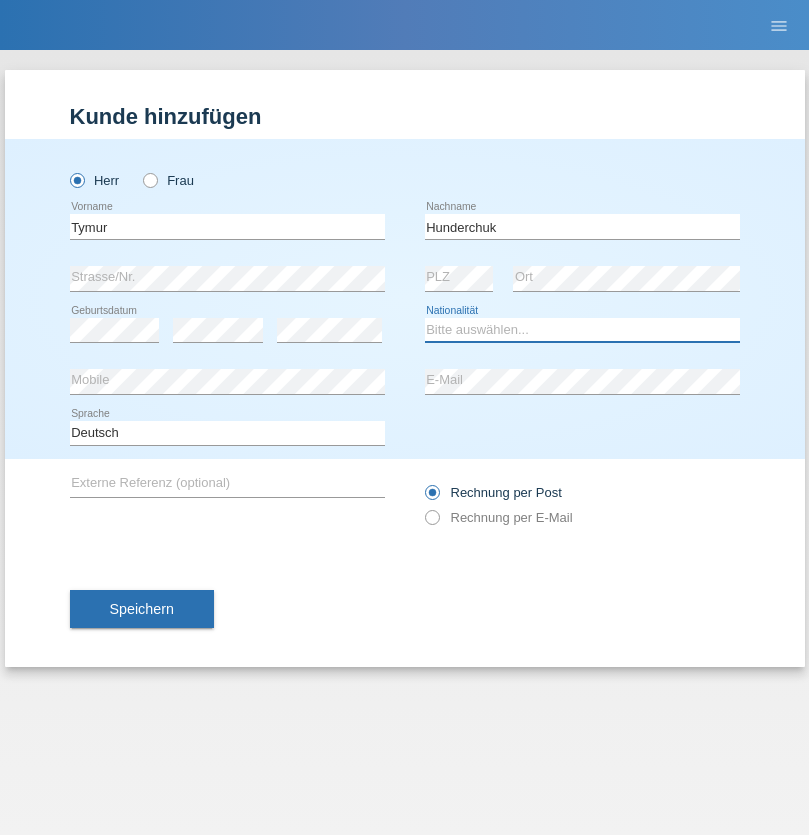 select on "UA" 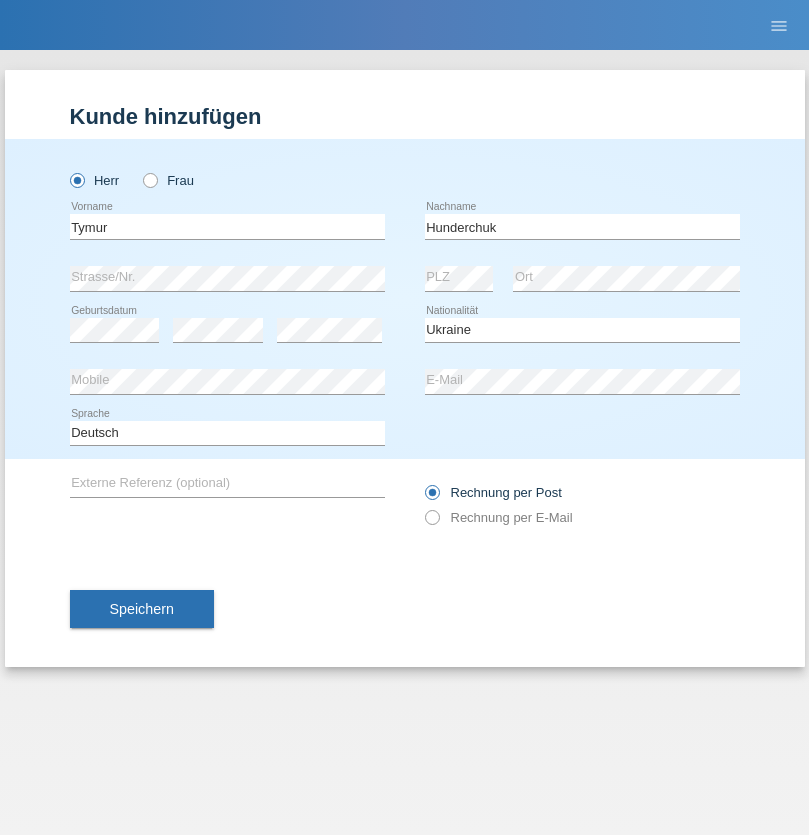 select on "C" 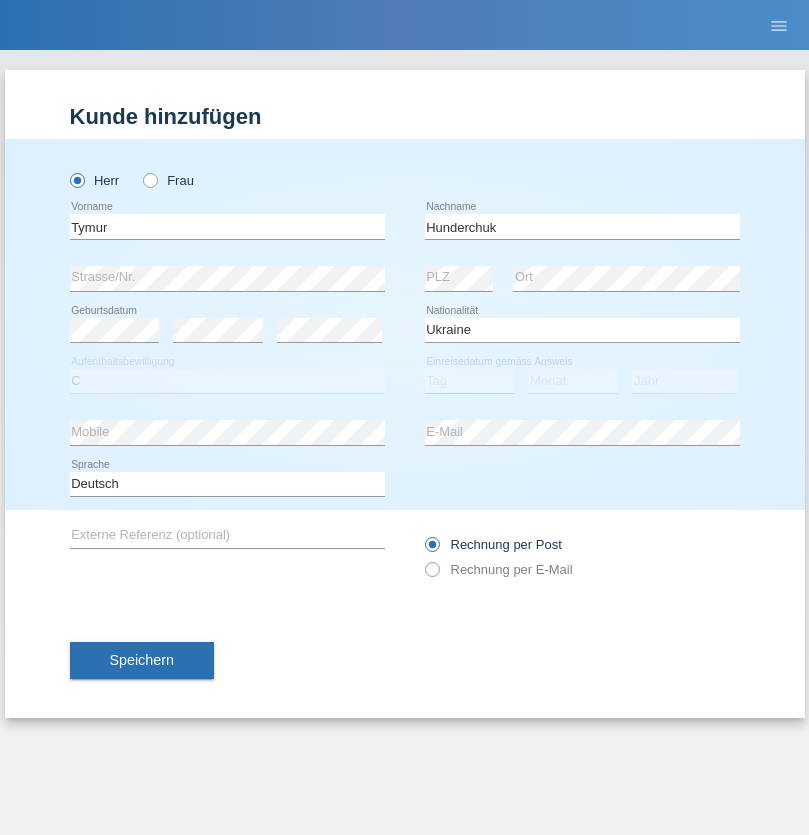 select on "20" 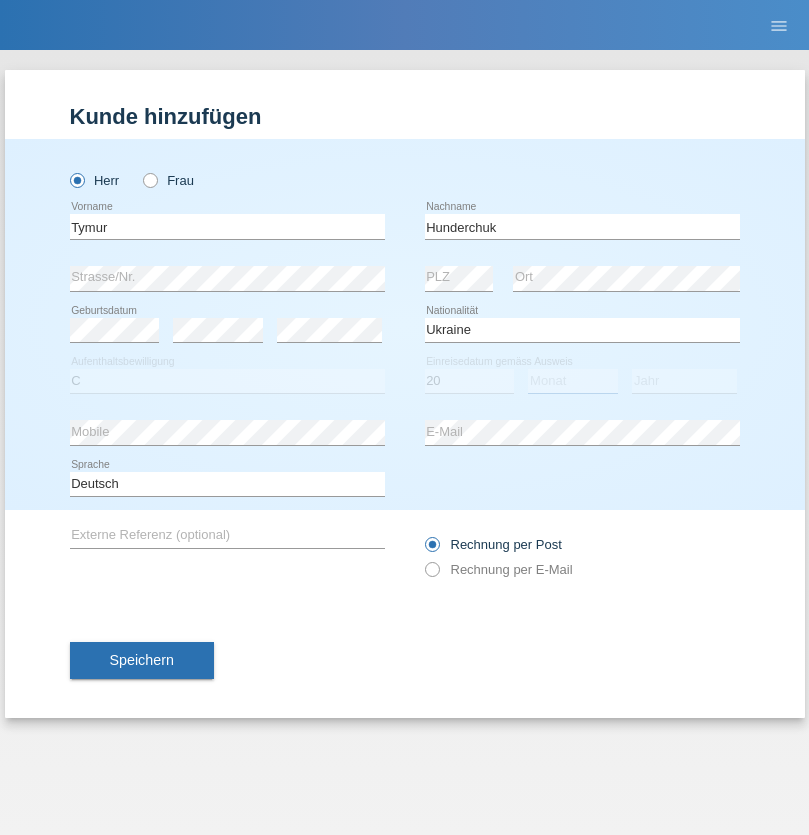select on "08" 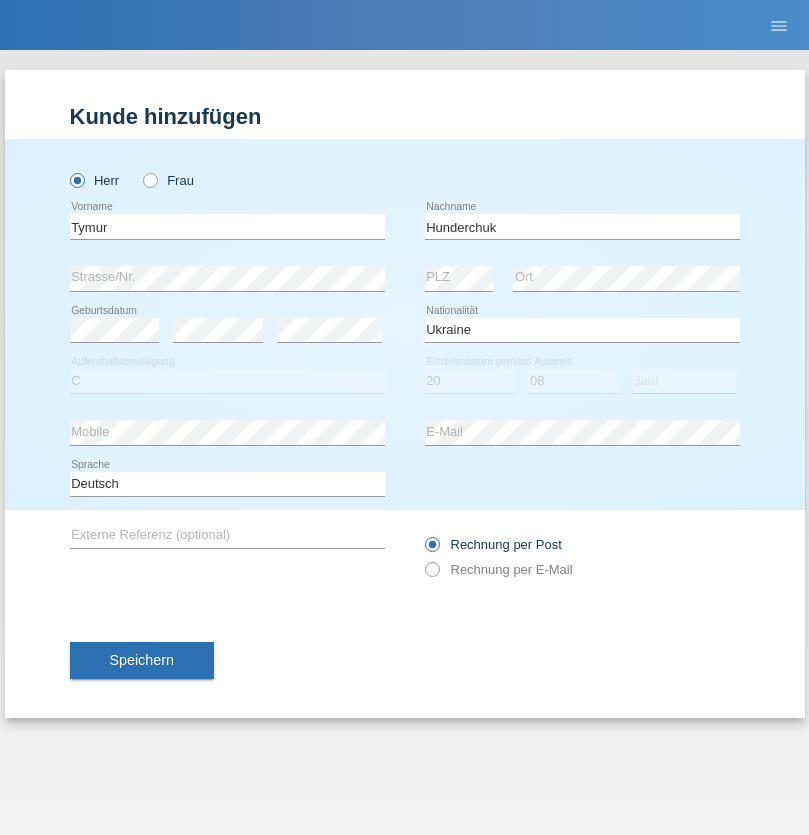 select on "2021" 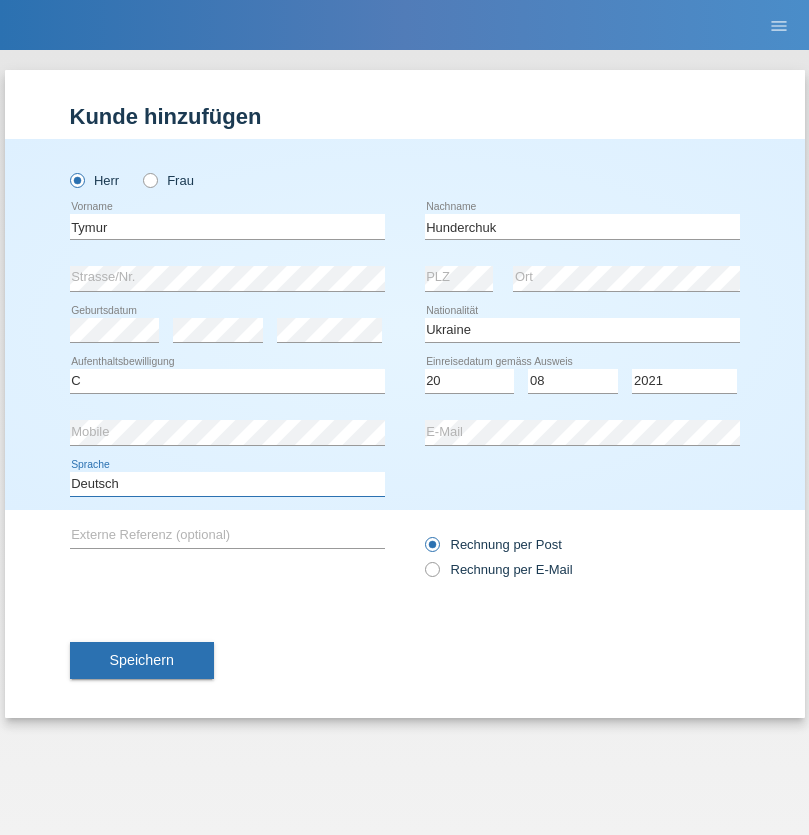select on "en" 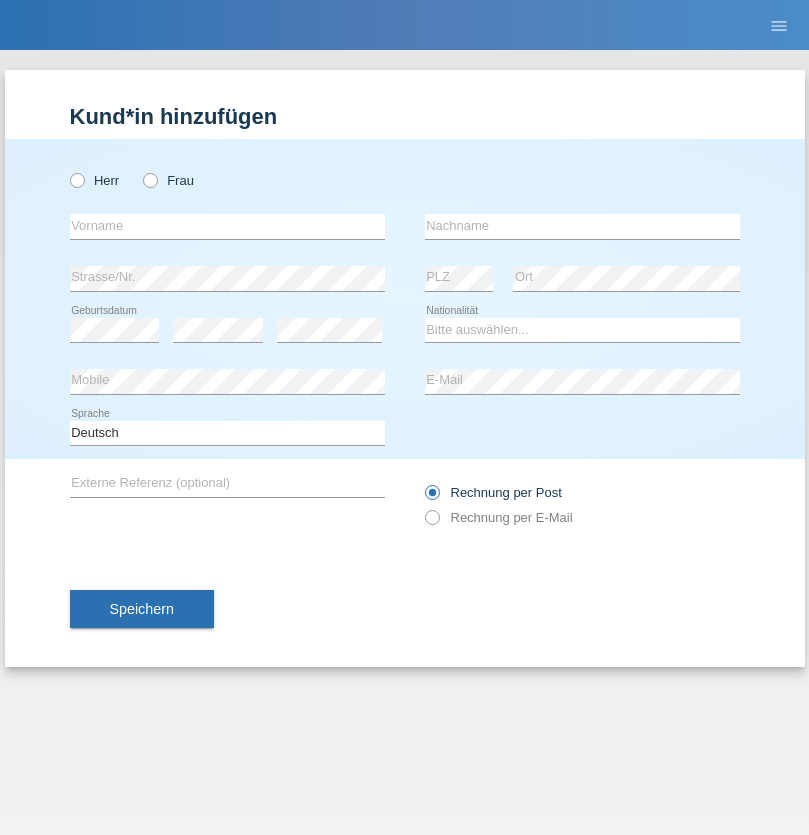 scroll, scrollTop: 0, scrollLeft: 0, axis: both 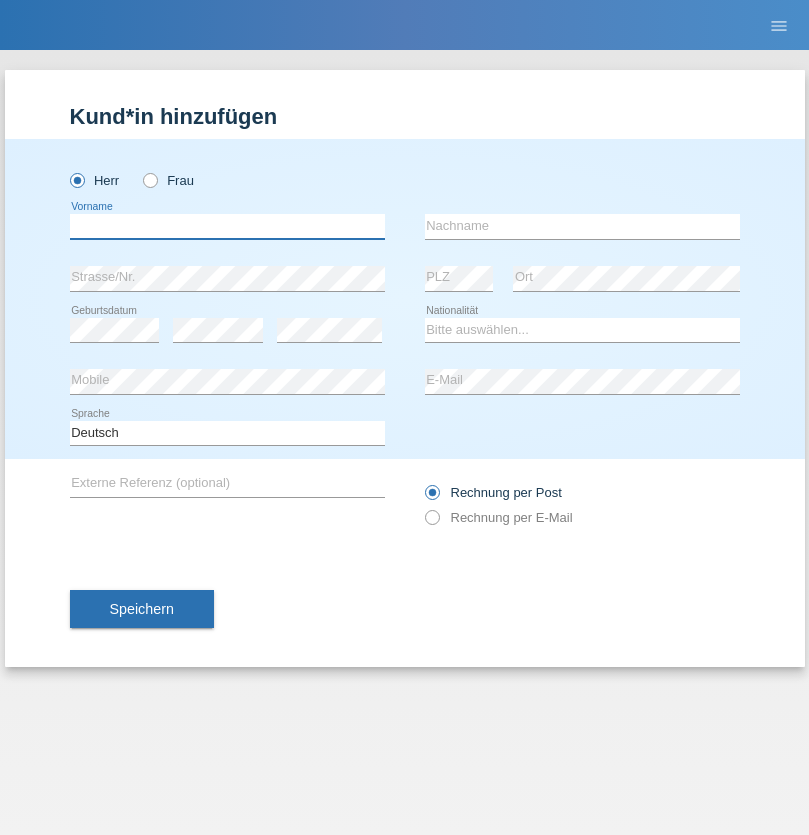 click at bounding box center [227, 226] 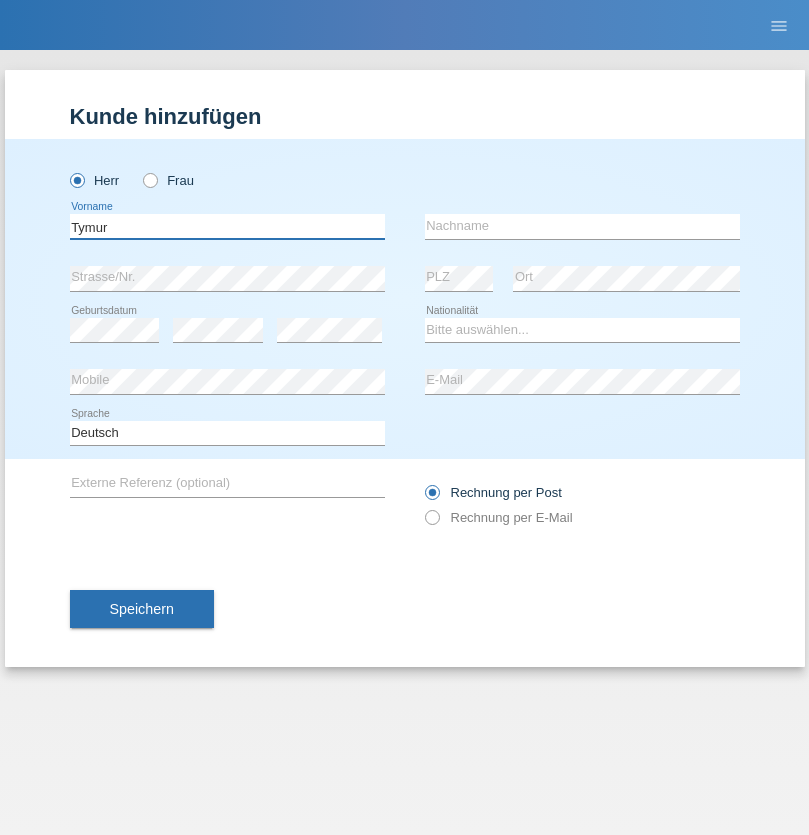 type on "Tymur" 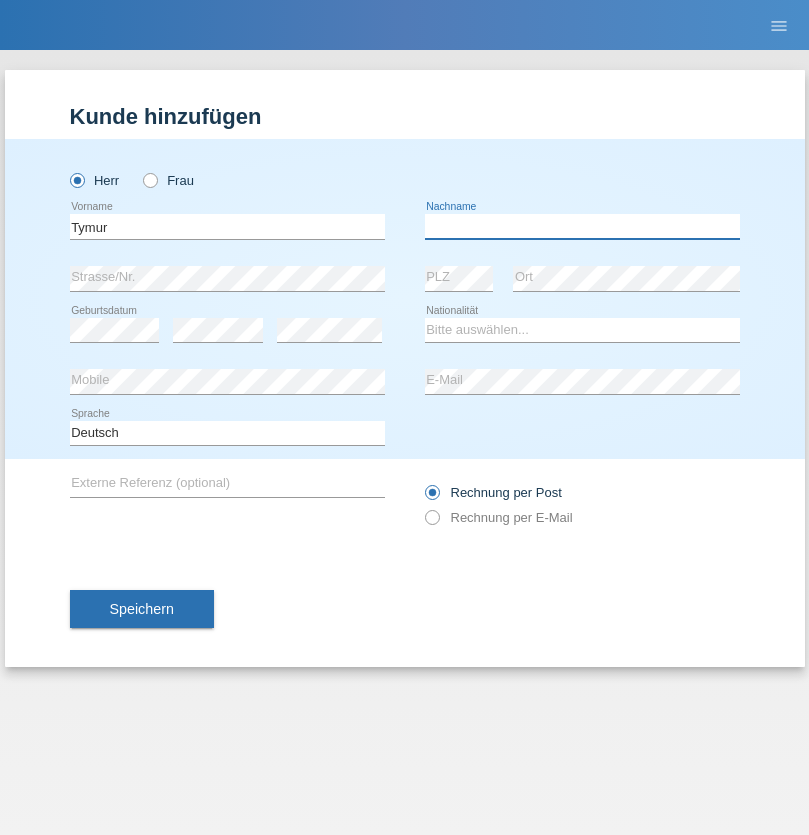 click at bounding box center (582, 226) 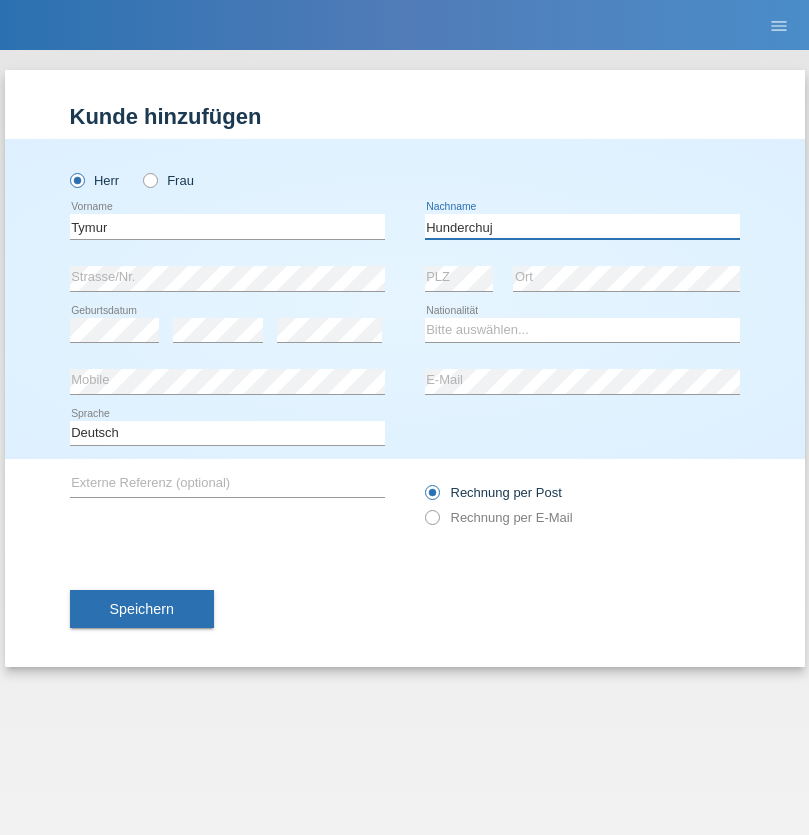 type on "Hunderchuj" 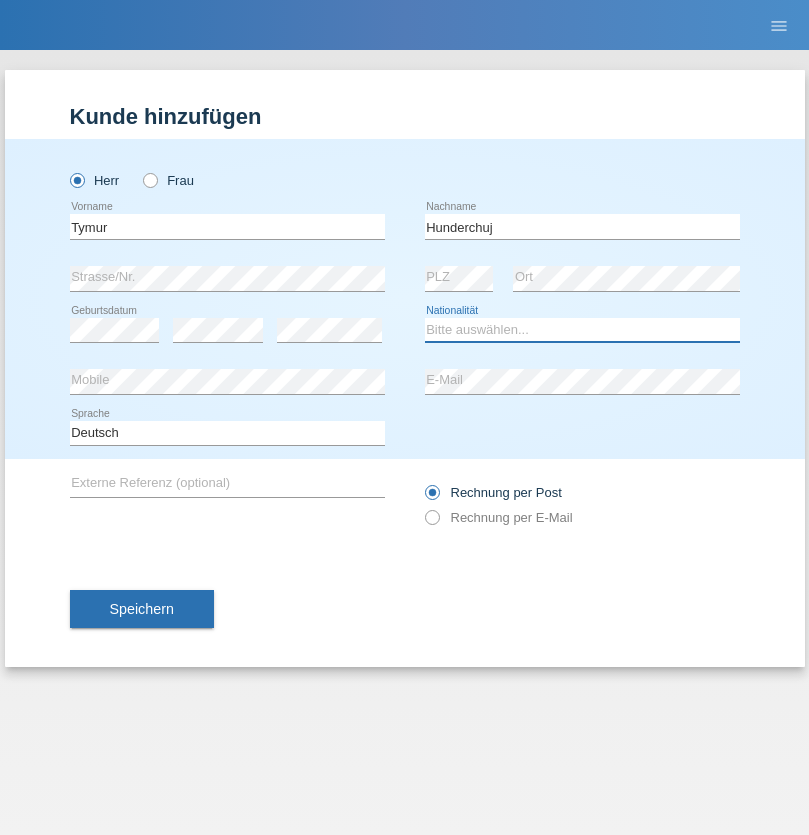 select on "UA" 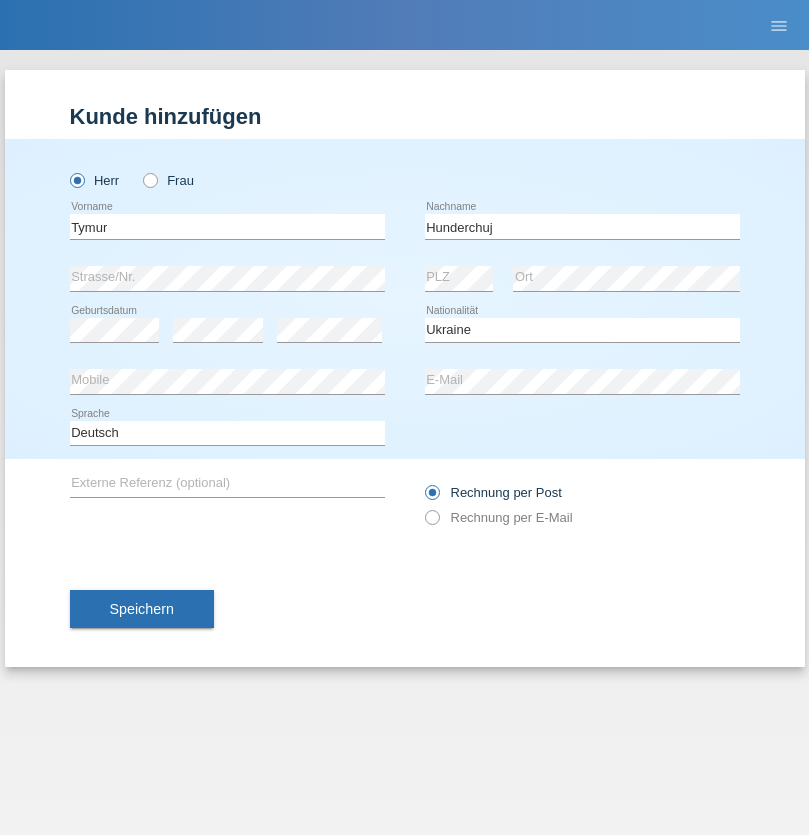 select on "C" 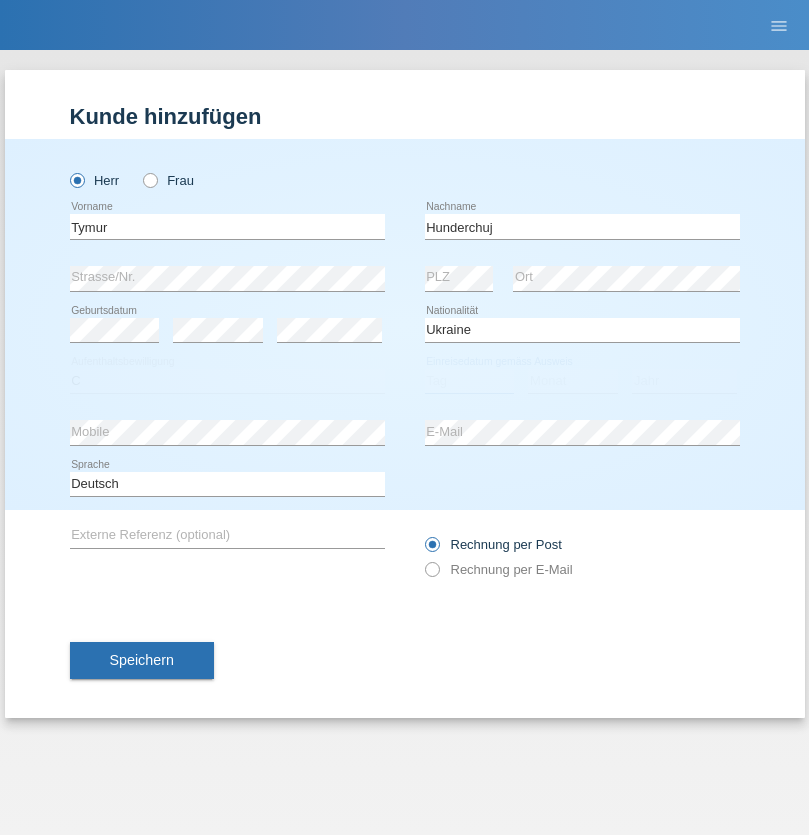 select on "20" 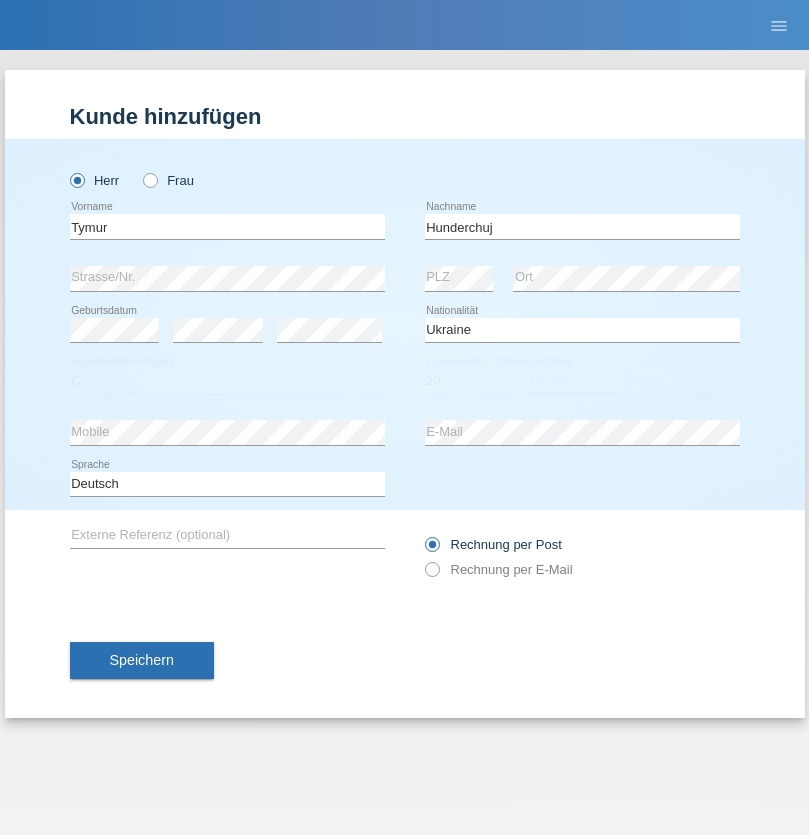 select on "08" 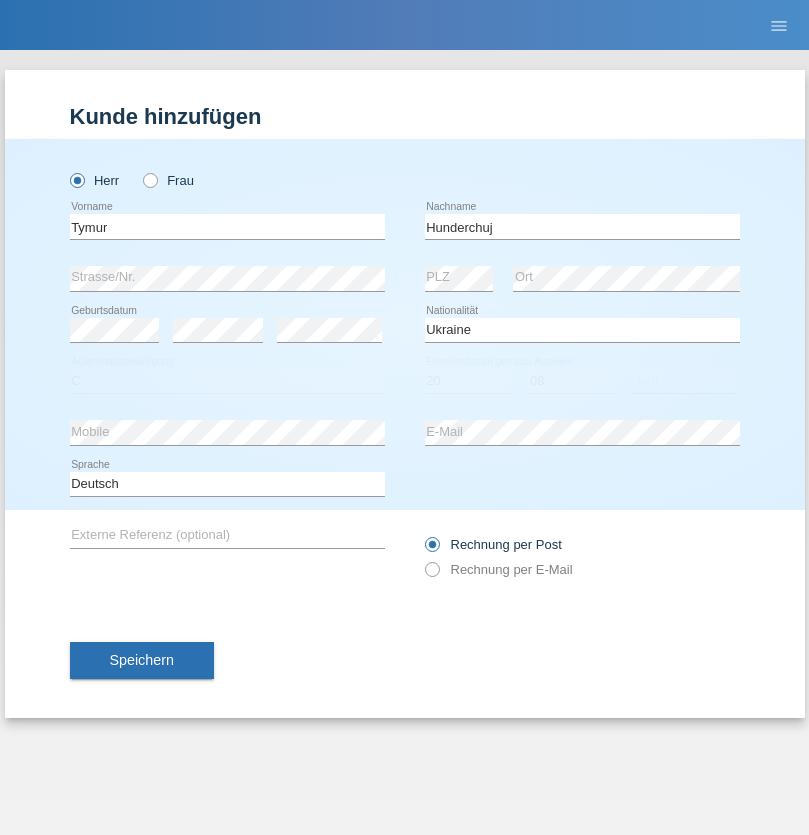 select on "2021" 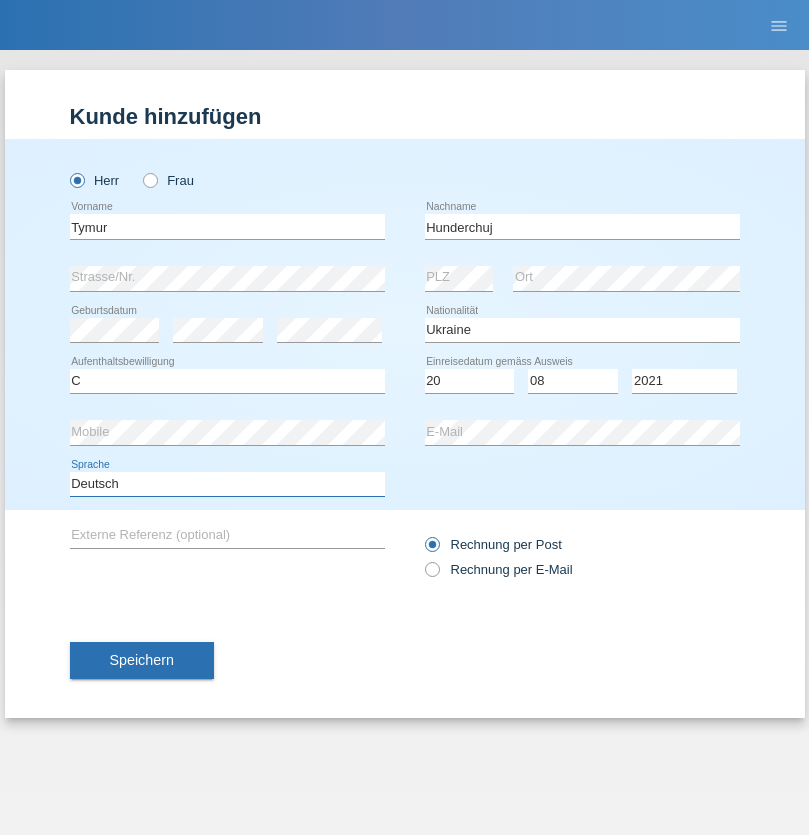 select on "en" 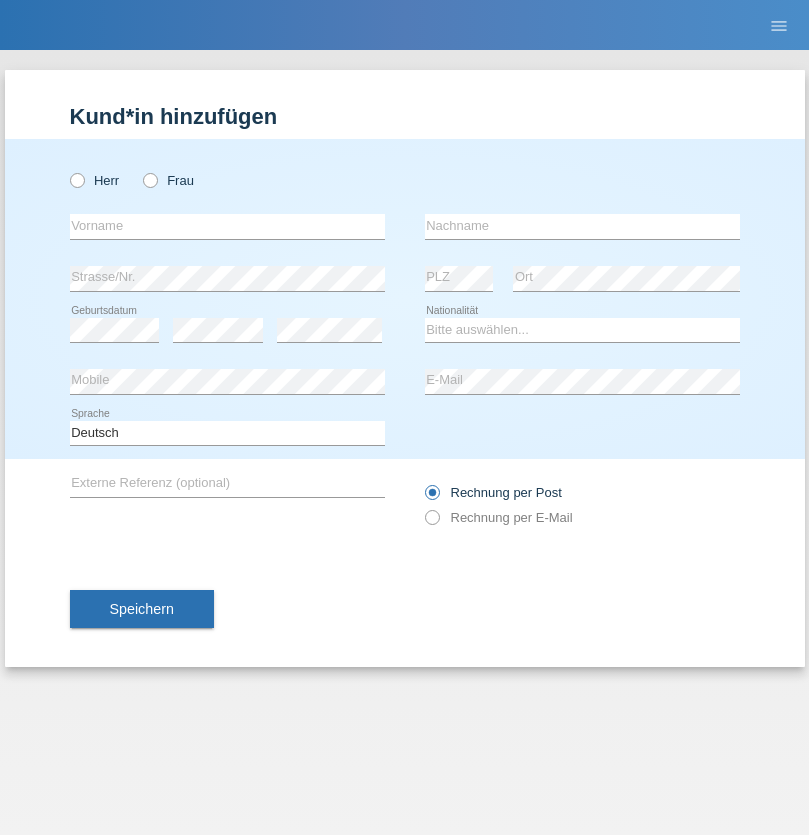 scroll, scrollTop: 0, scrollLeft: 0, axis: both 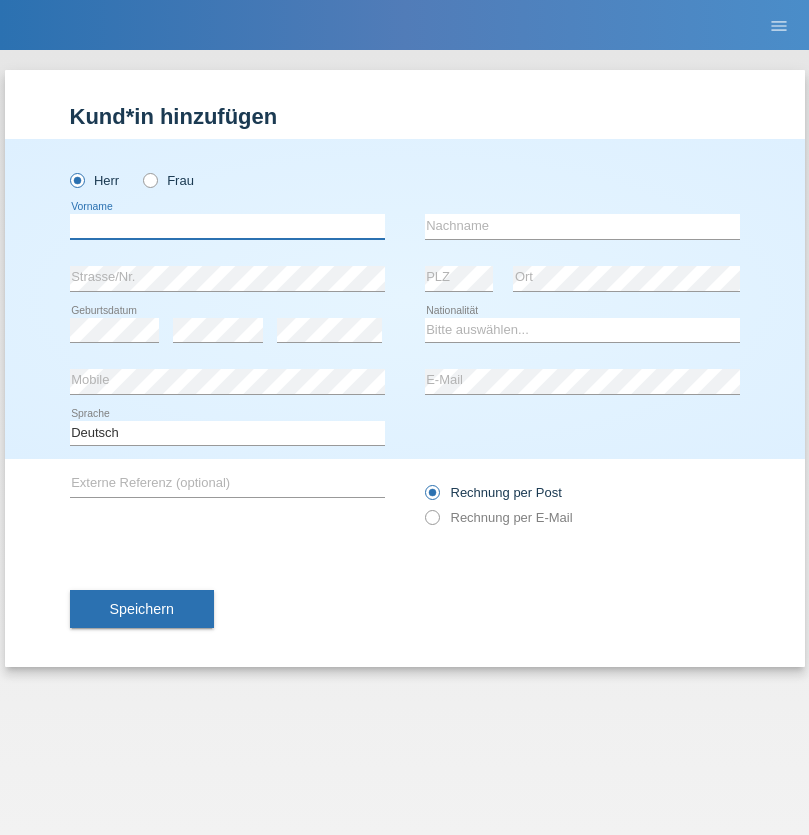 click at bounding box center (227, 226) 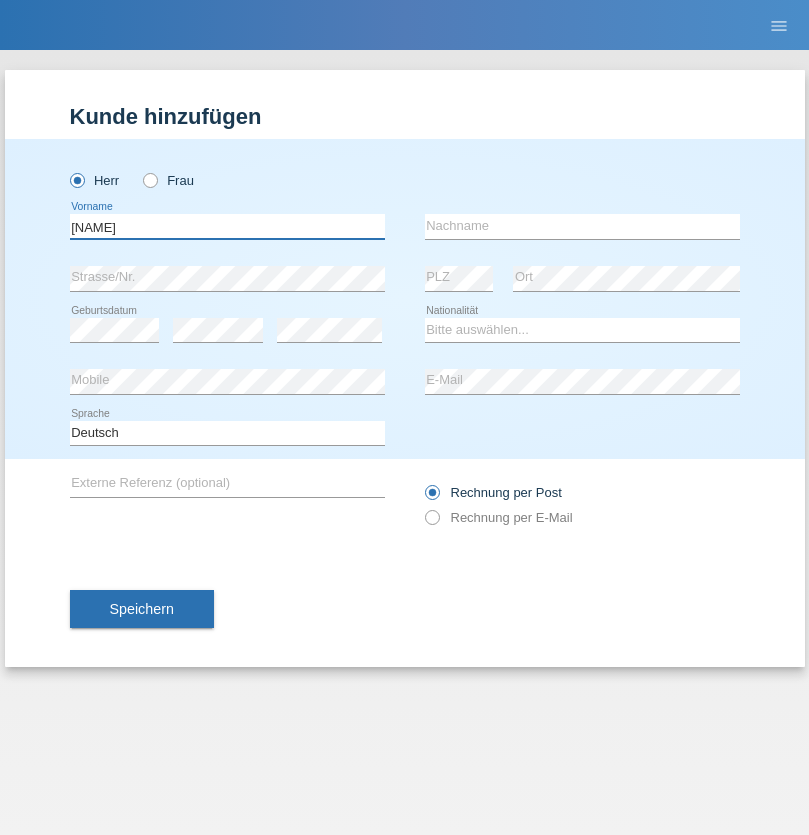 type on "Dominik" 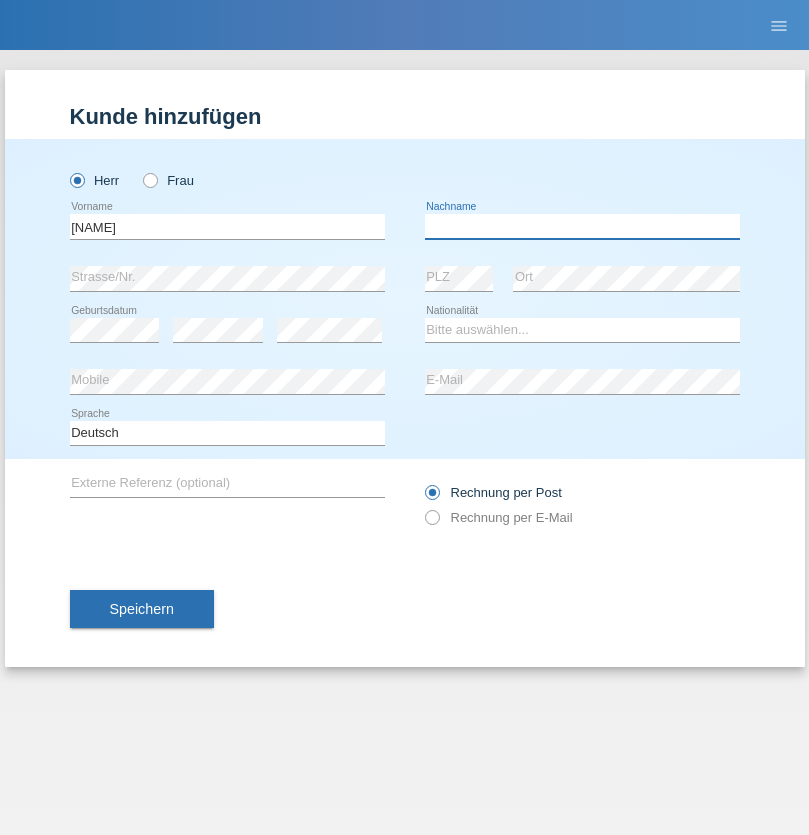 click at bounding box center [582, 226] 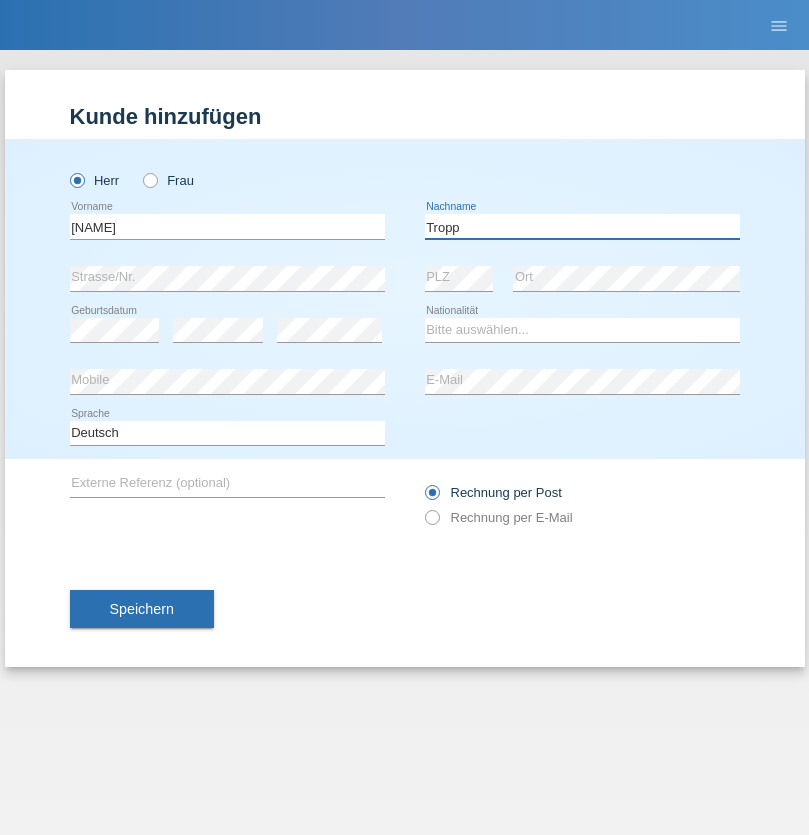 type on "Tropp" 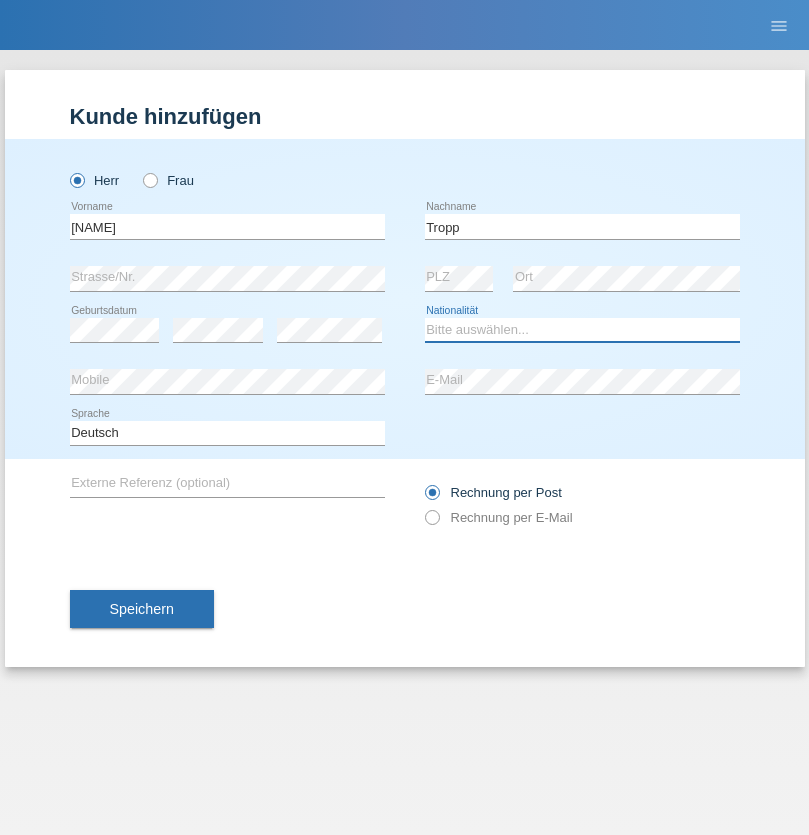 select on "SK" 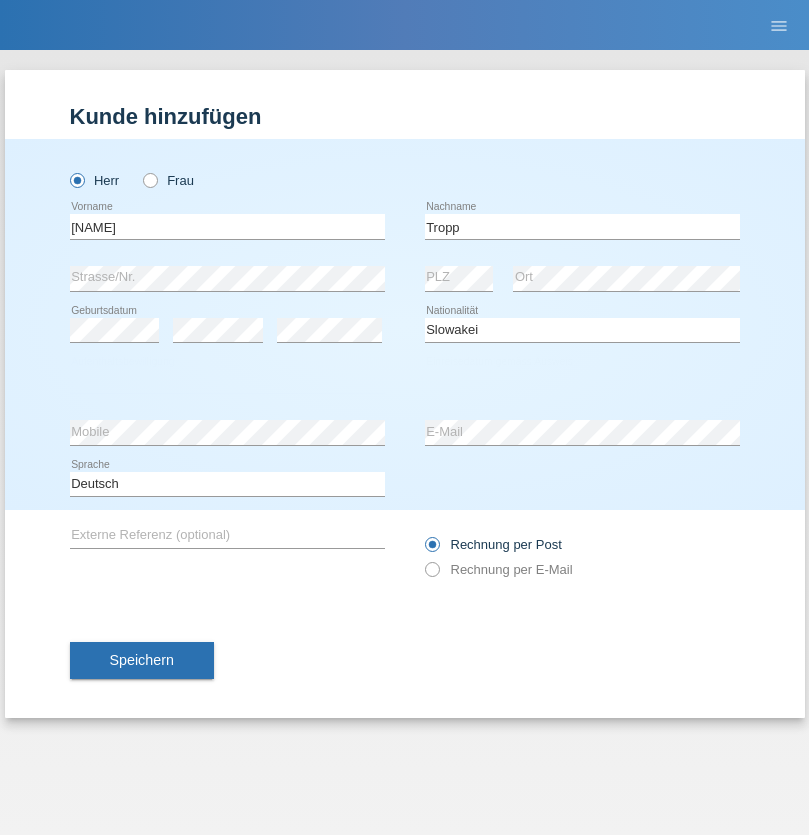 select on "C" 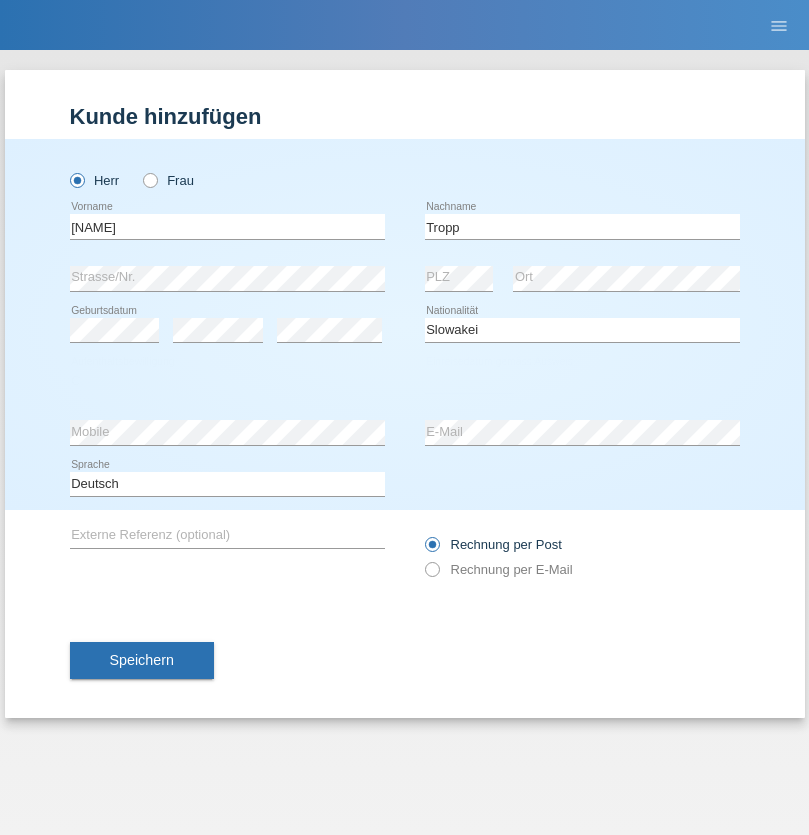 select on "07" 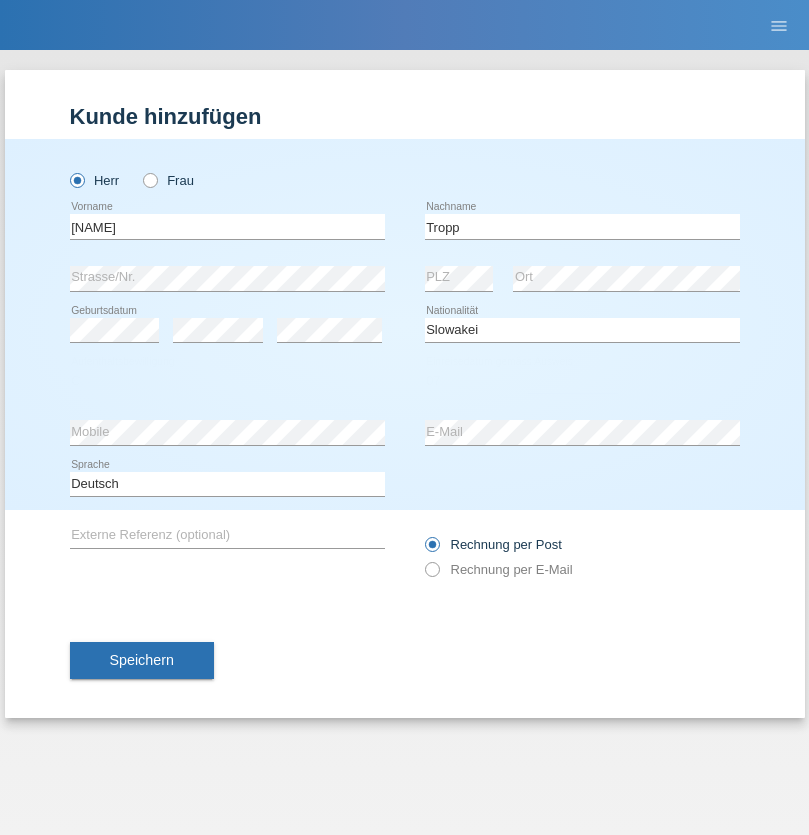 select on "08" 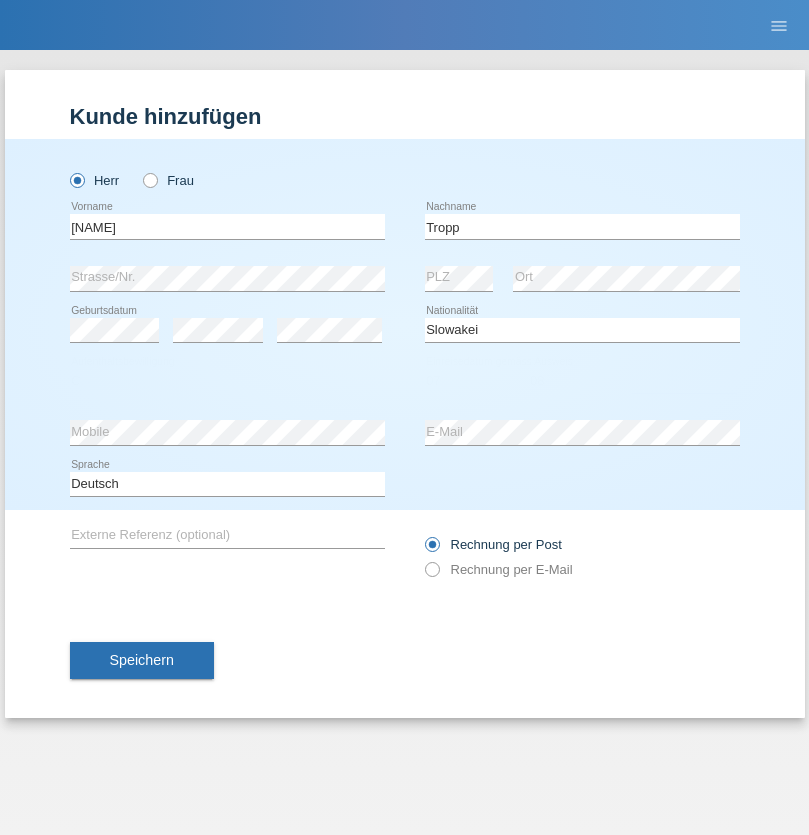 select on "2021" 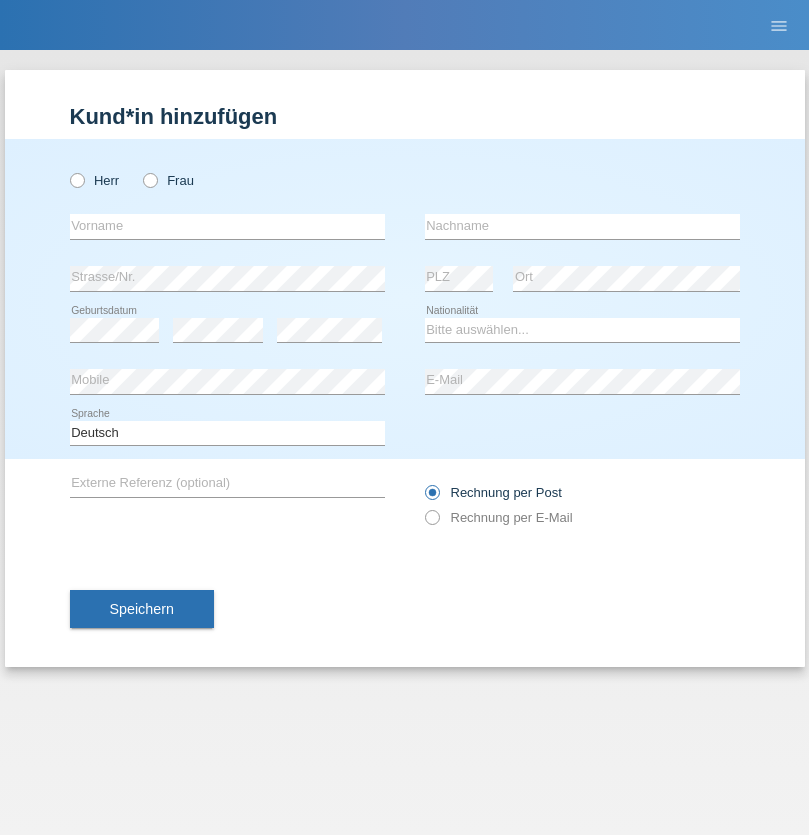 scroll, scrollTop: 0, scrollLeft: 0, axis: both 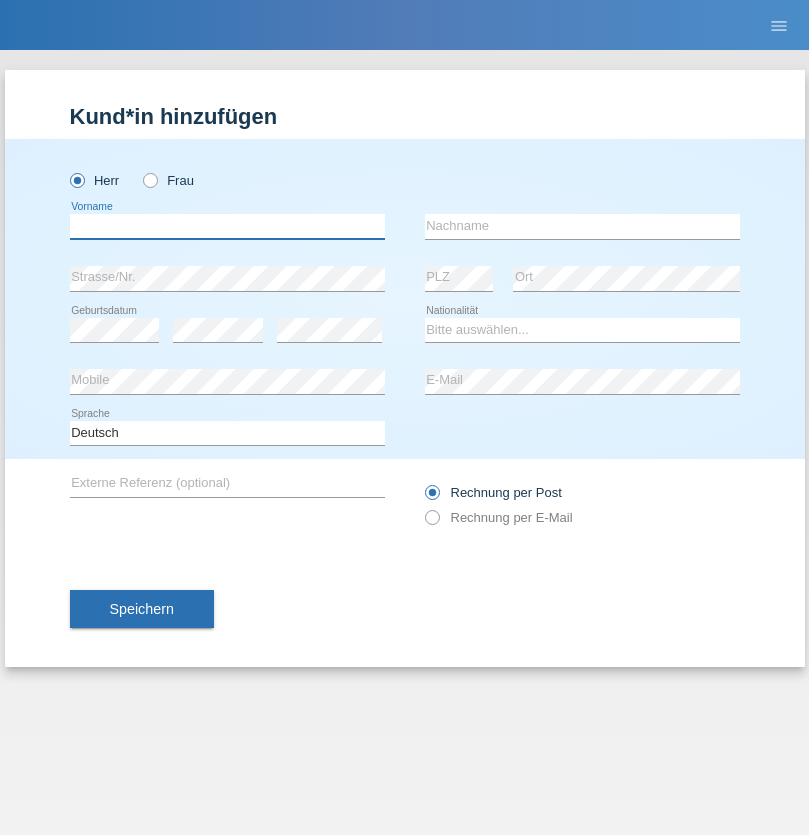 click at bounding box center (227, 226) 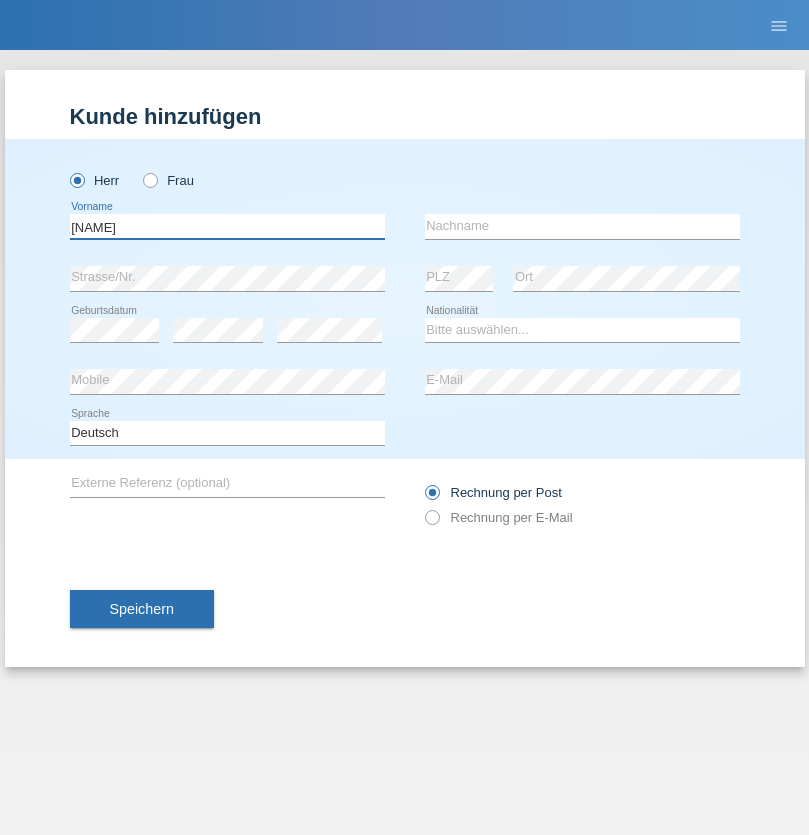 type on "Dirk" 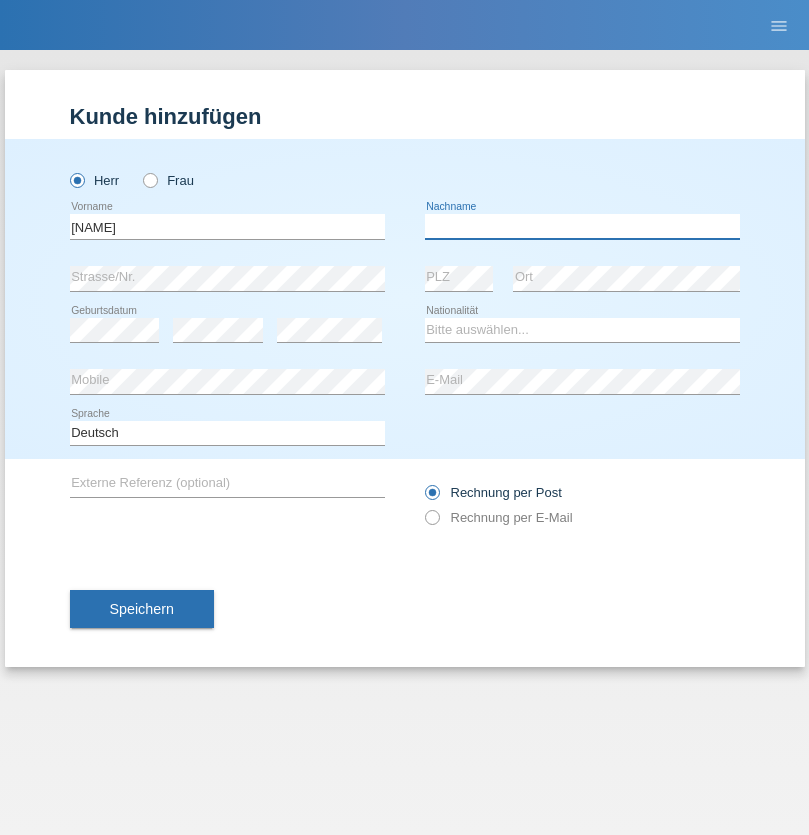 click at bounding box center (582, 226) 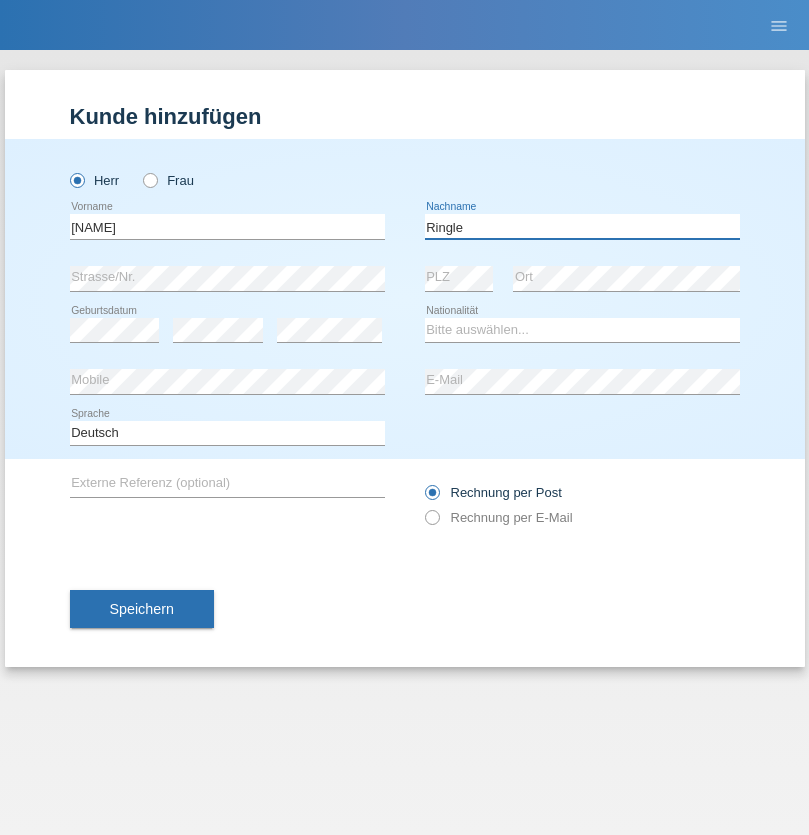 type on "Ringle" 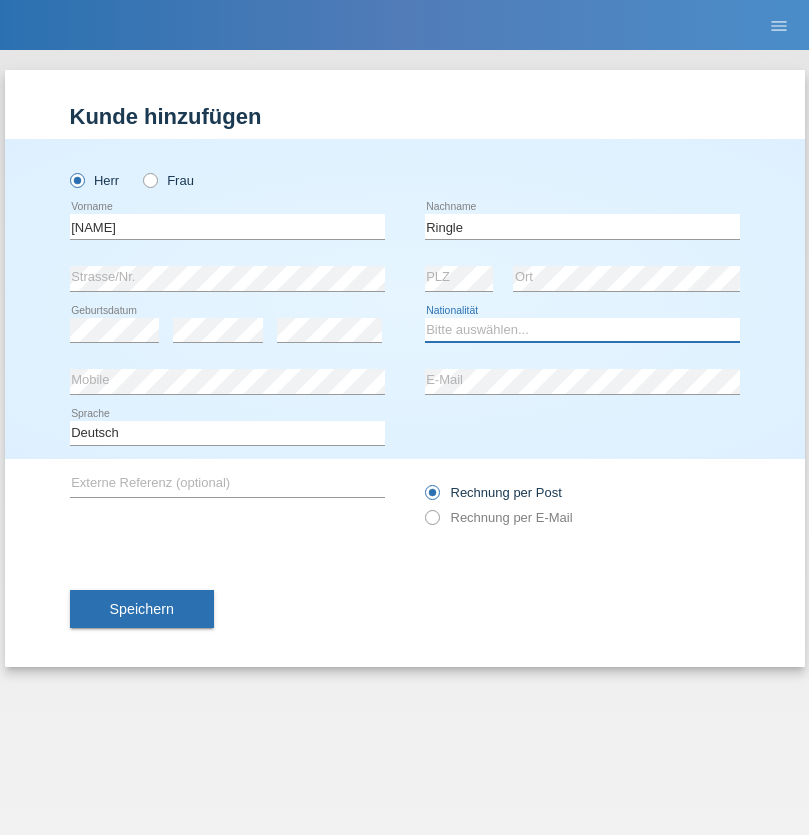 select on "DE" 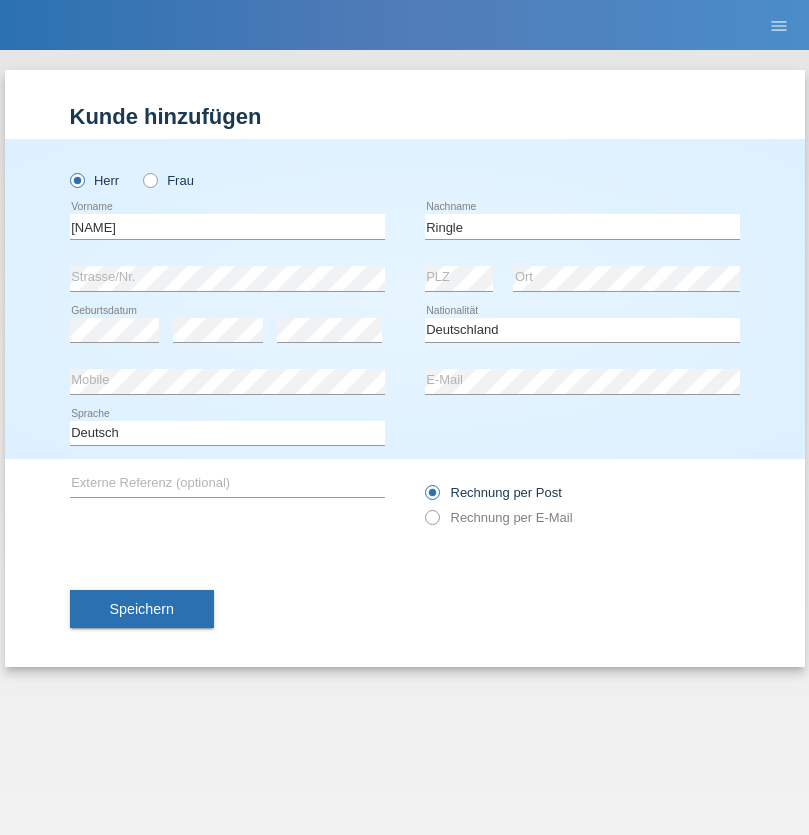 select on "C" 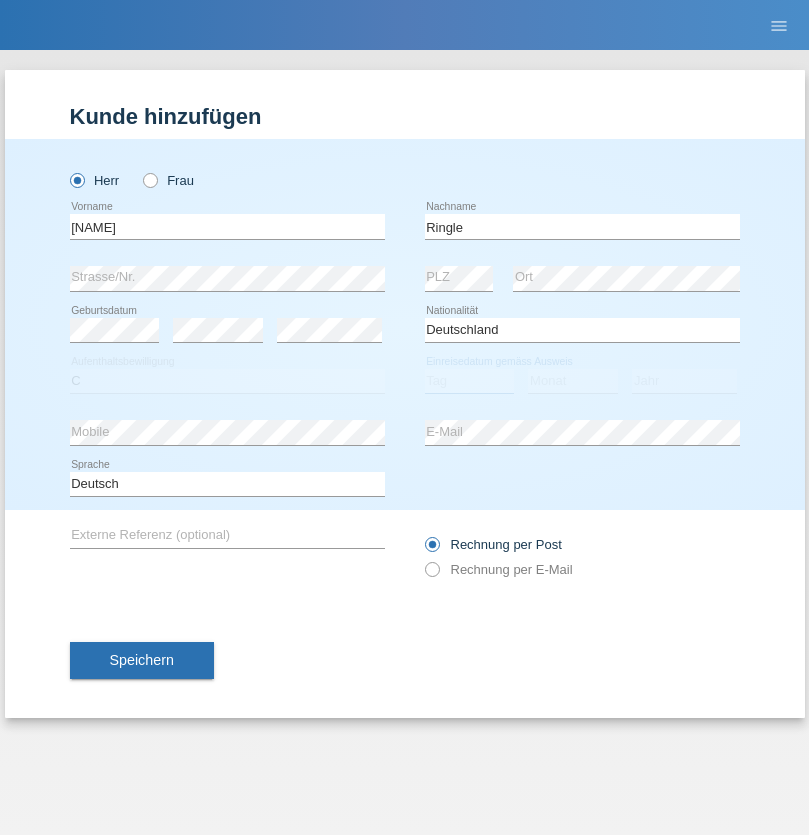 select on "06" 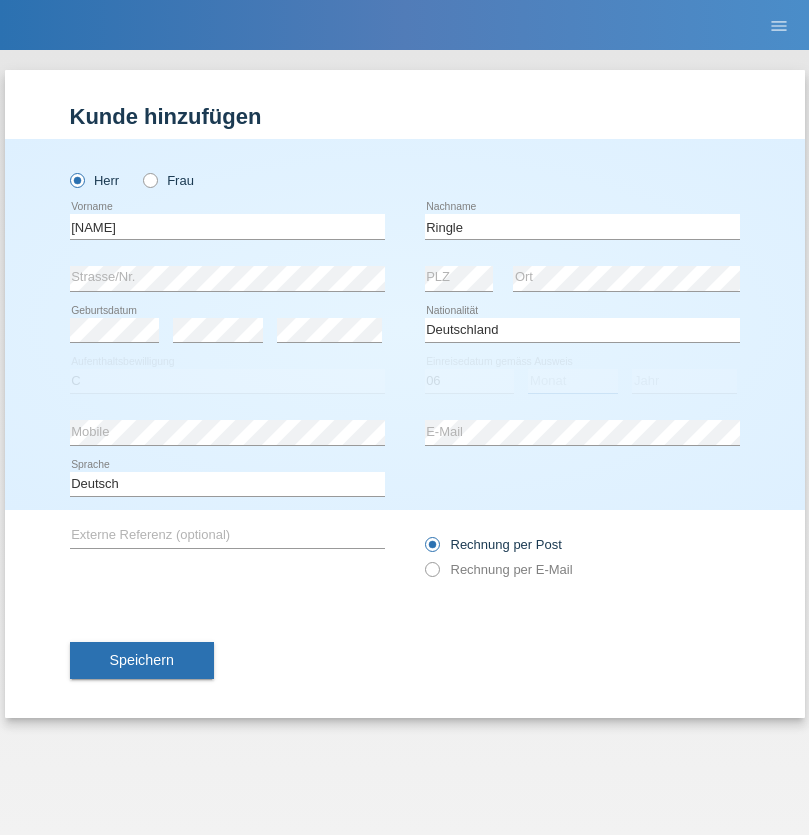 select on "01" 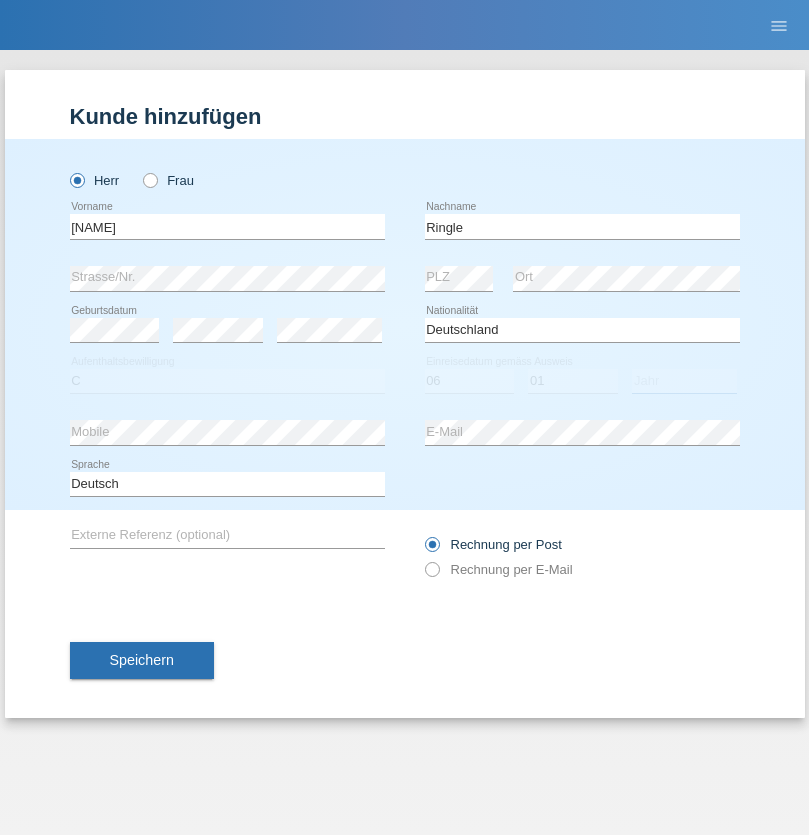 select on "2021" 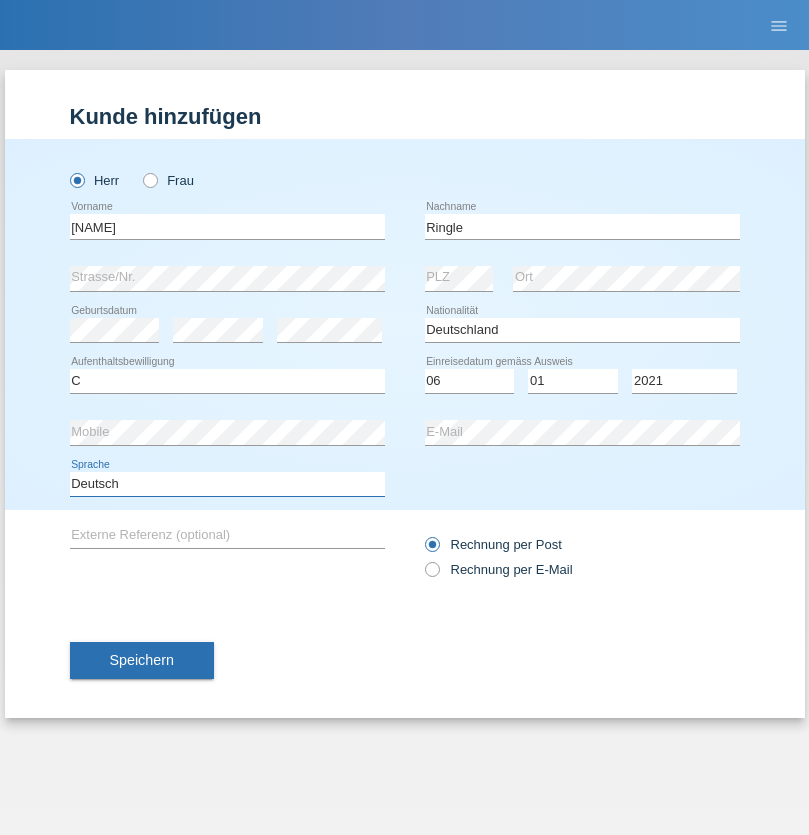 select on "en" 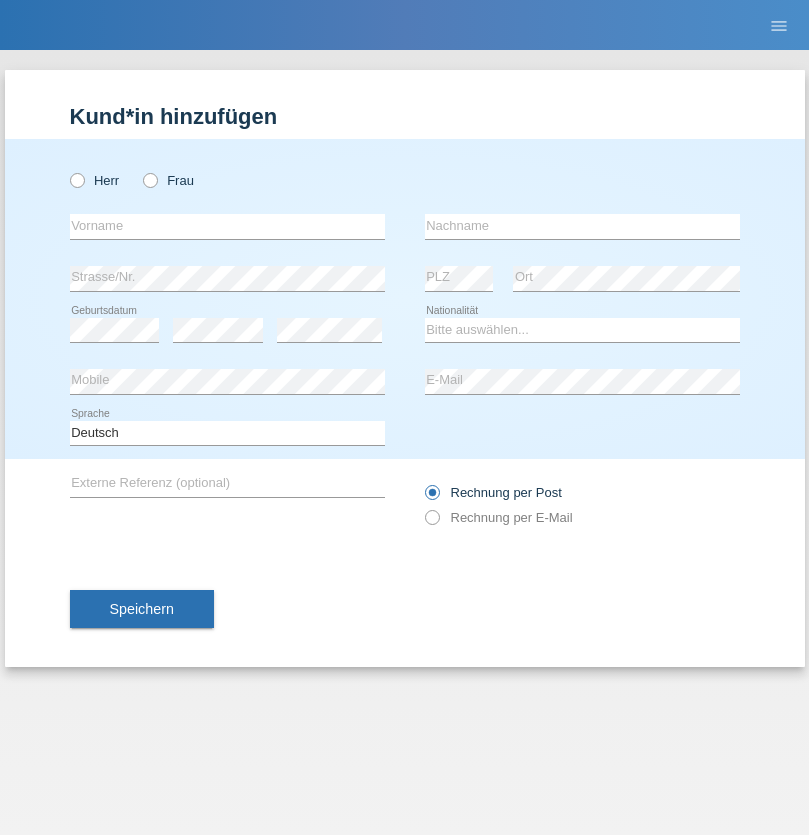 scroll, scrollTop: 0, scrollLeft: 0, axis: both 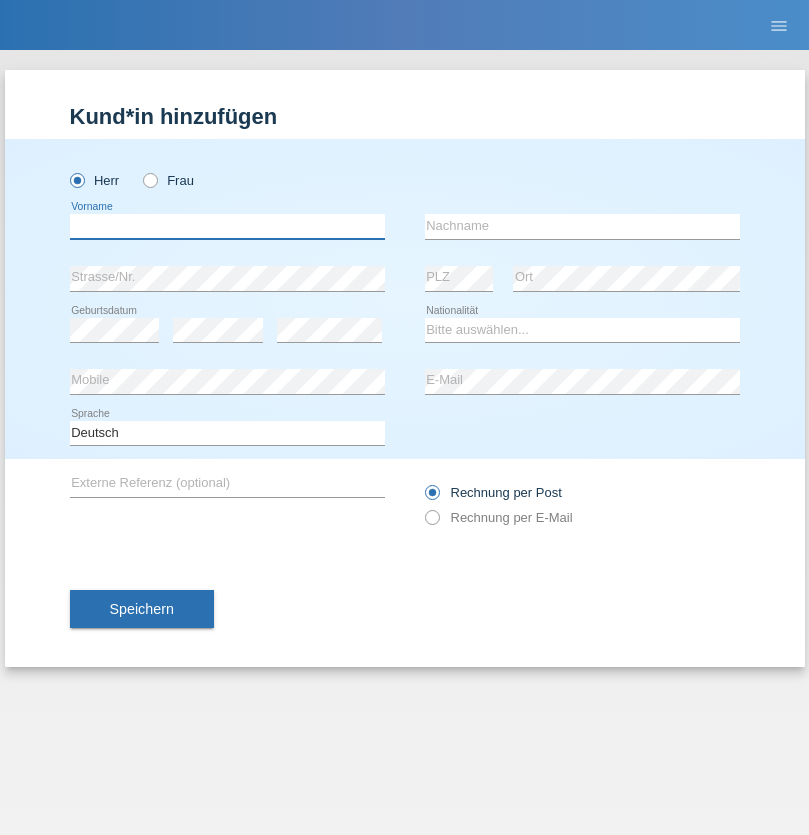 click at bounding box center (227, 226) 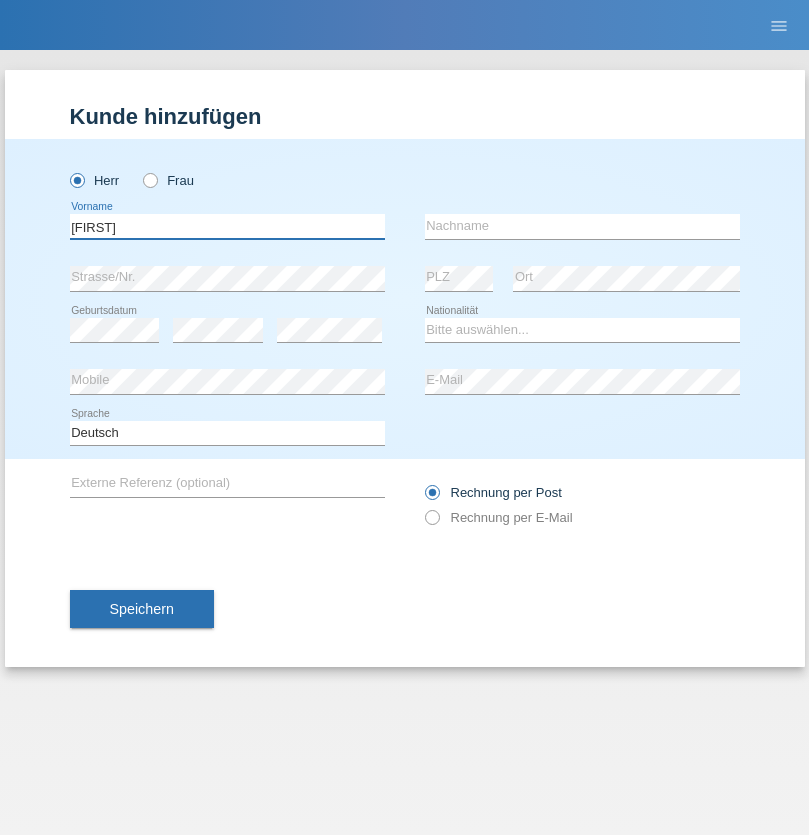 type on "[FIRST]" 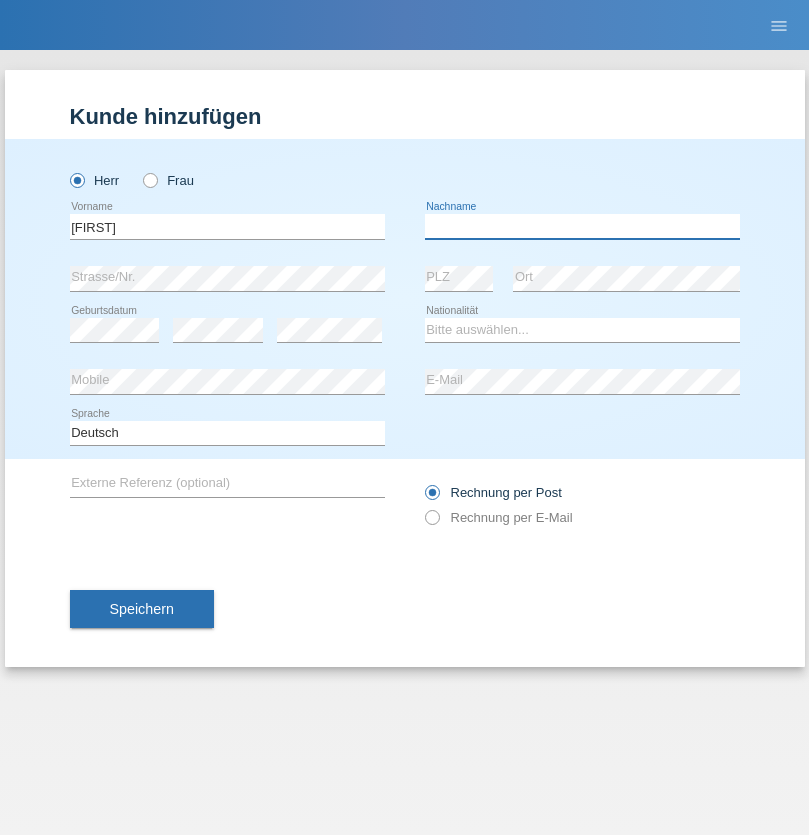 click at bounding box center (582, 226) 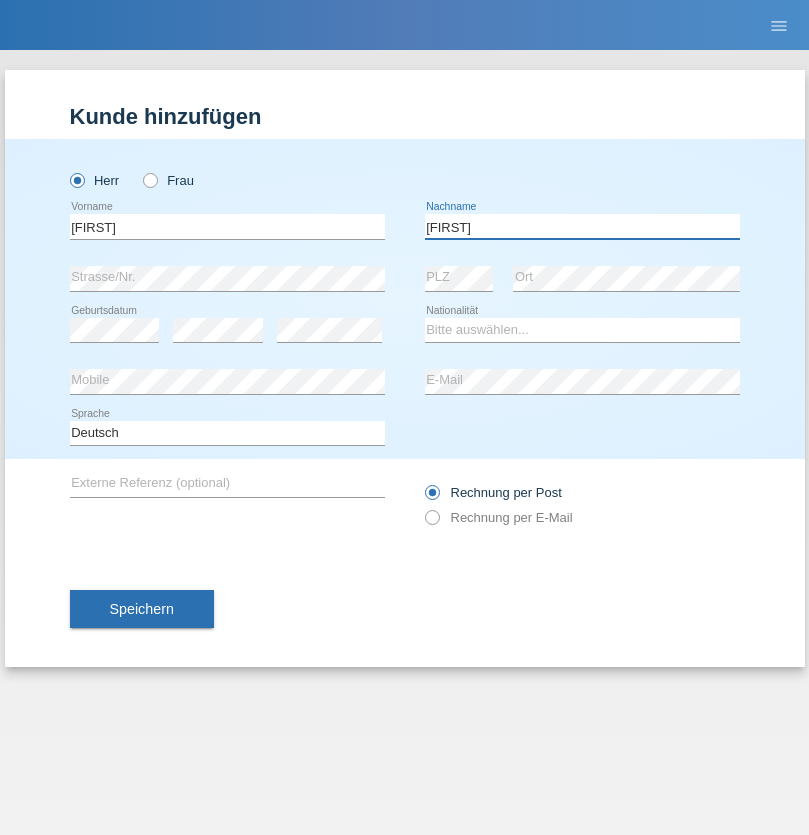 type on "[FIRST]" 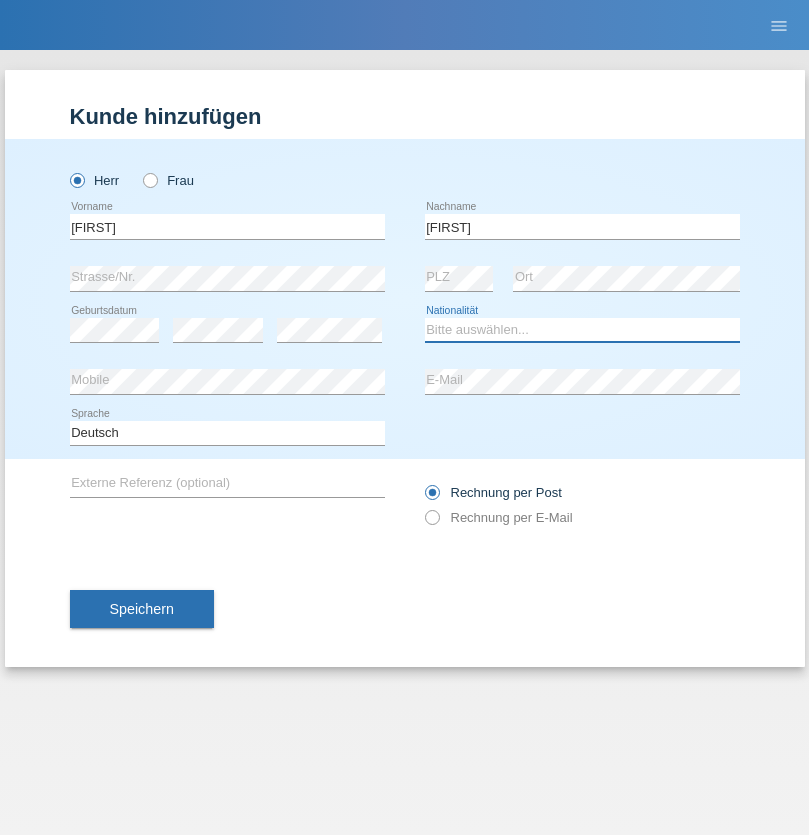 select on "CH" 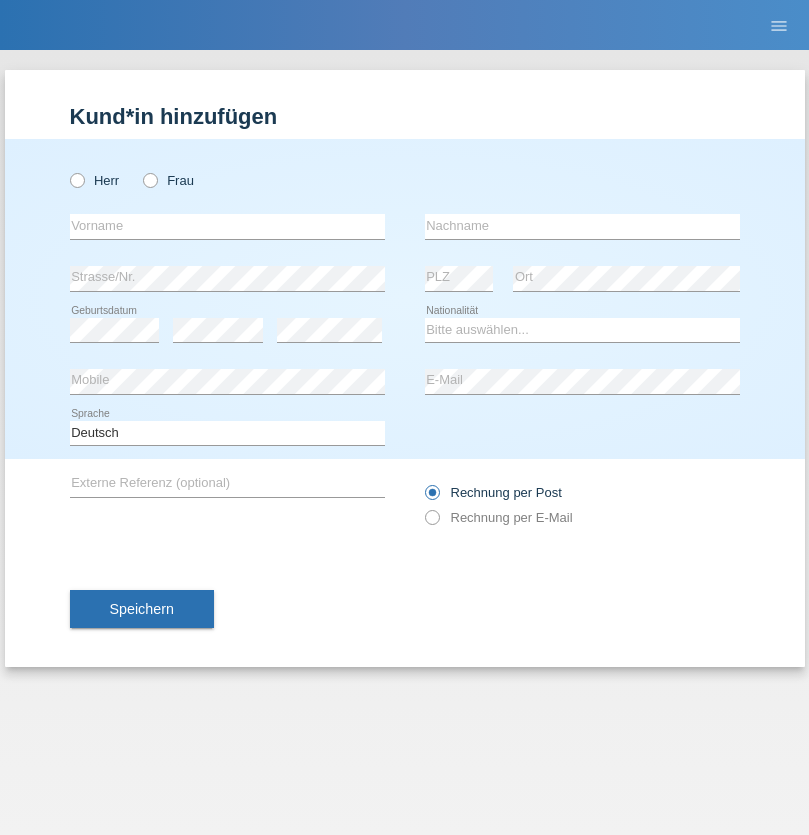 scroll, scrollTop: 0, scrollLeft: 0, axis: both 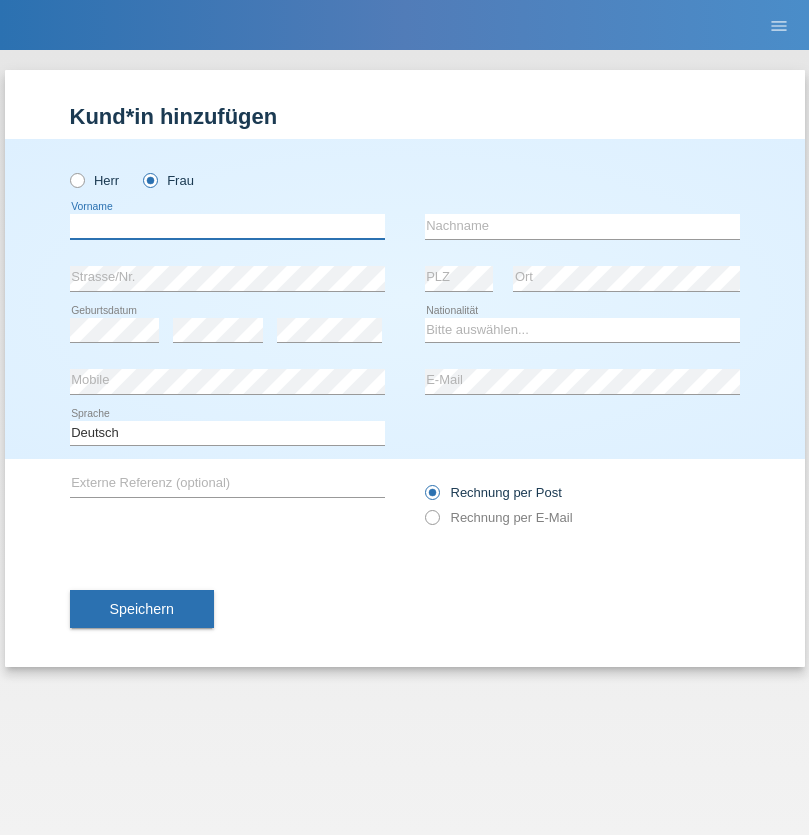 click at bounding box center [227, 226] 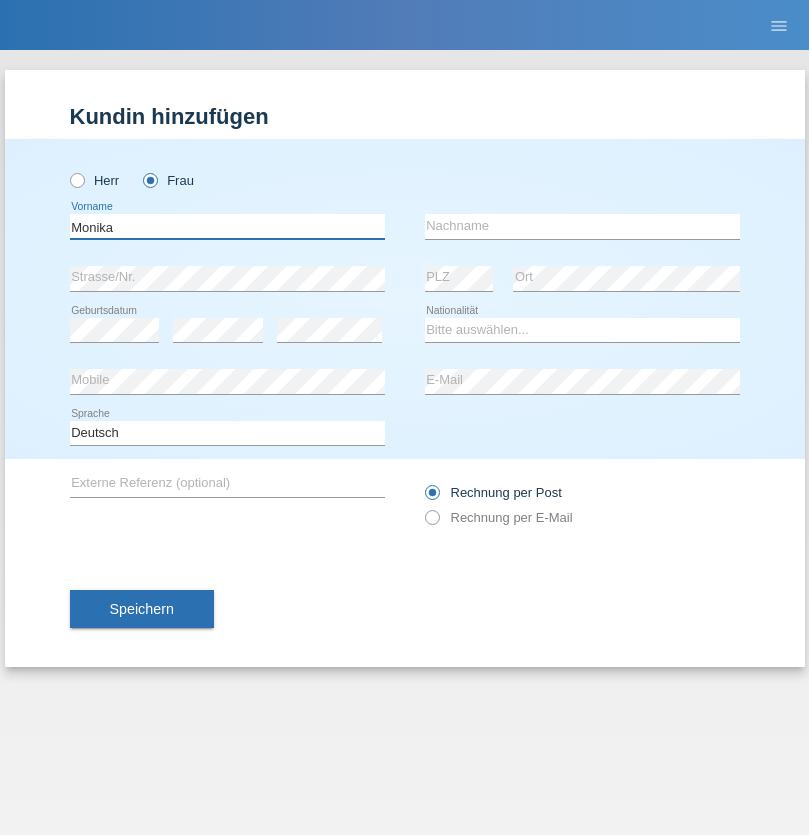 type on "Monika" 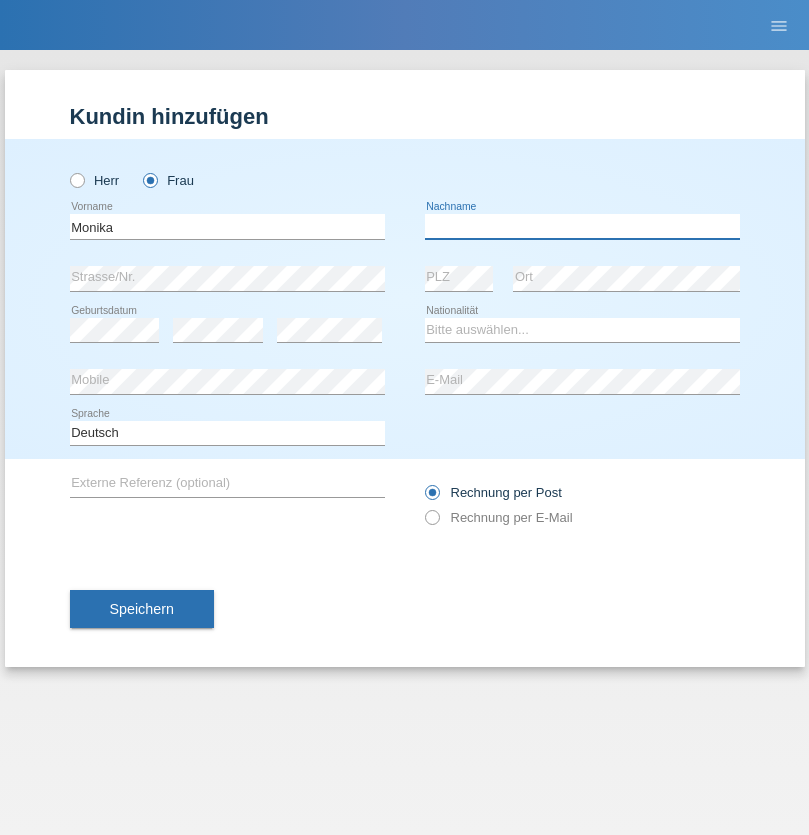 click at bounding box center (582, 226) 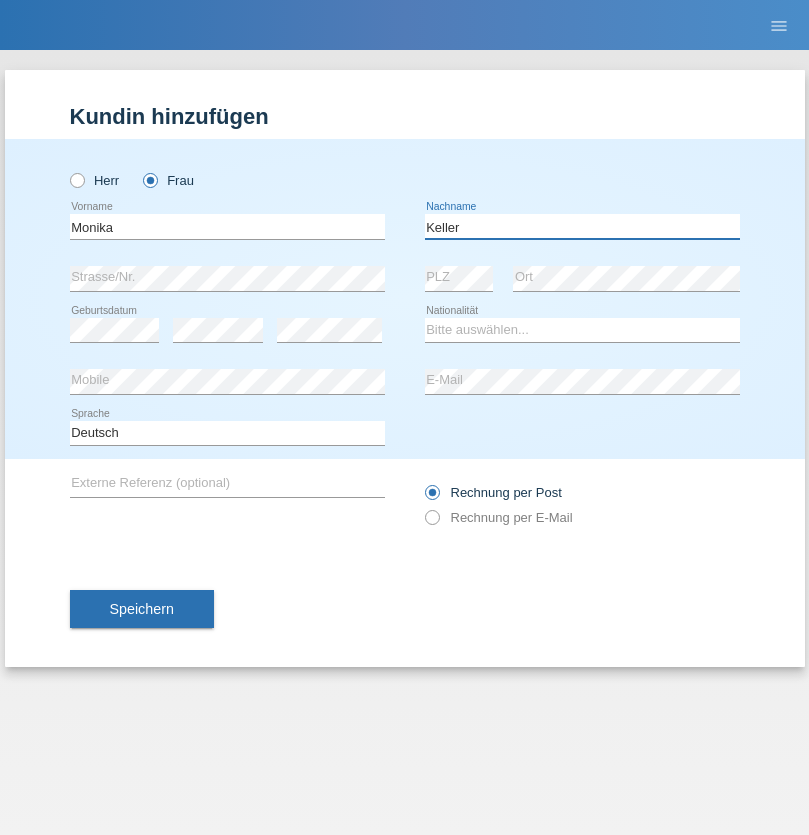 type on "Keller" 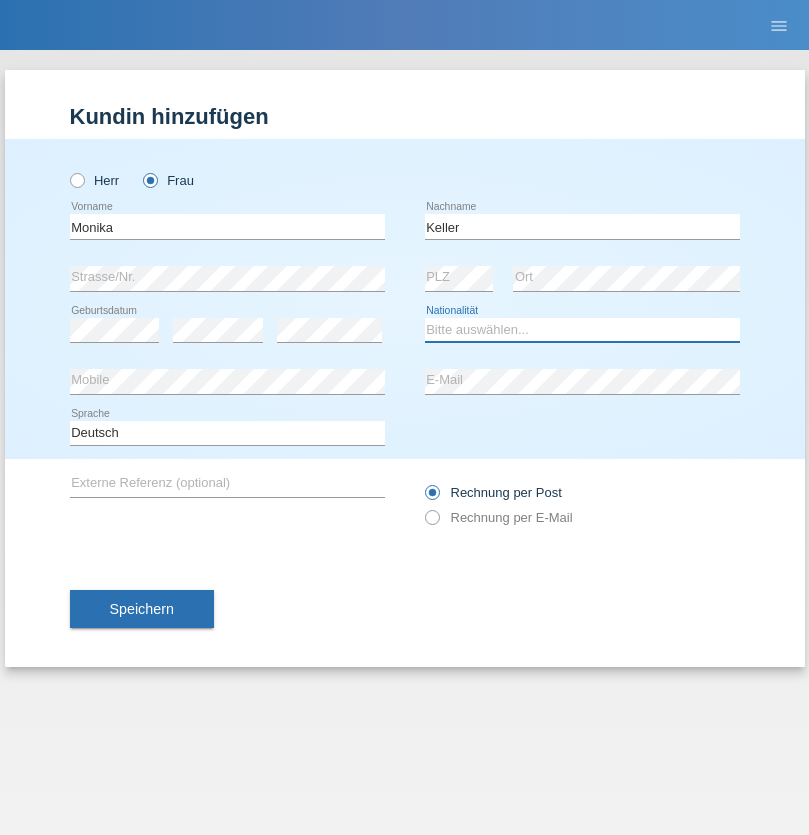 select on "CH" 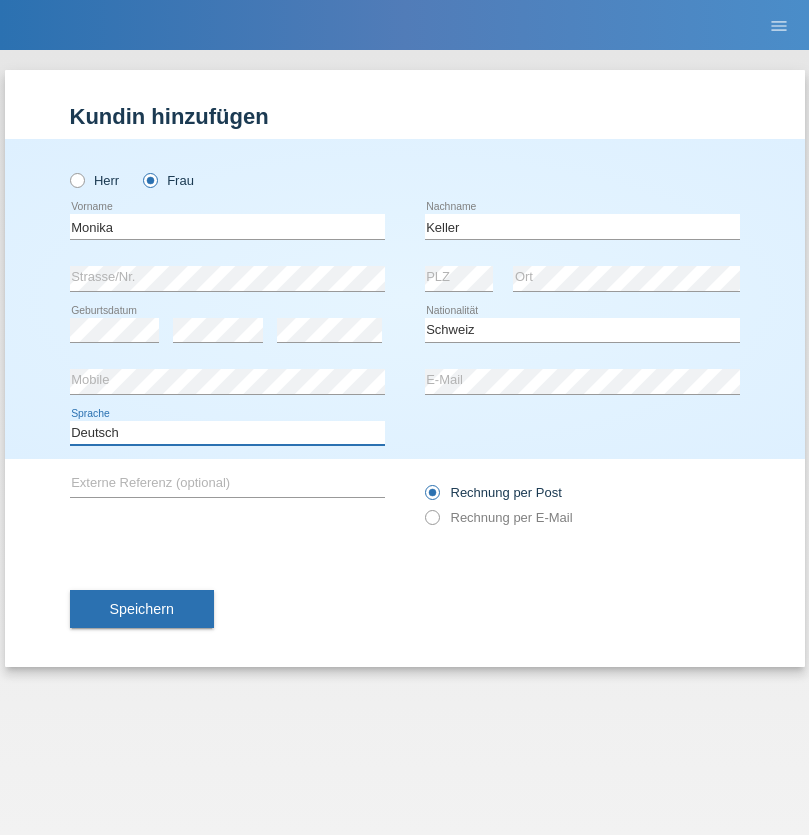 select on "en" 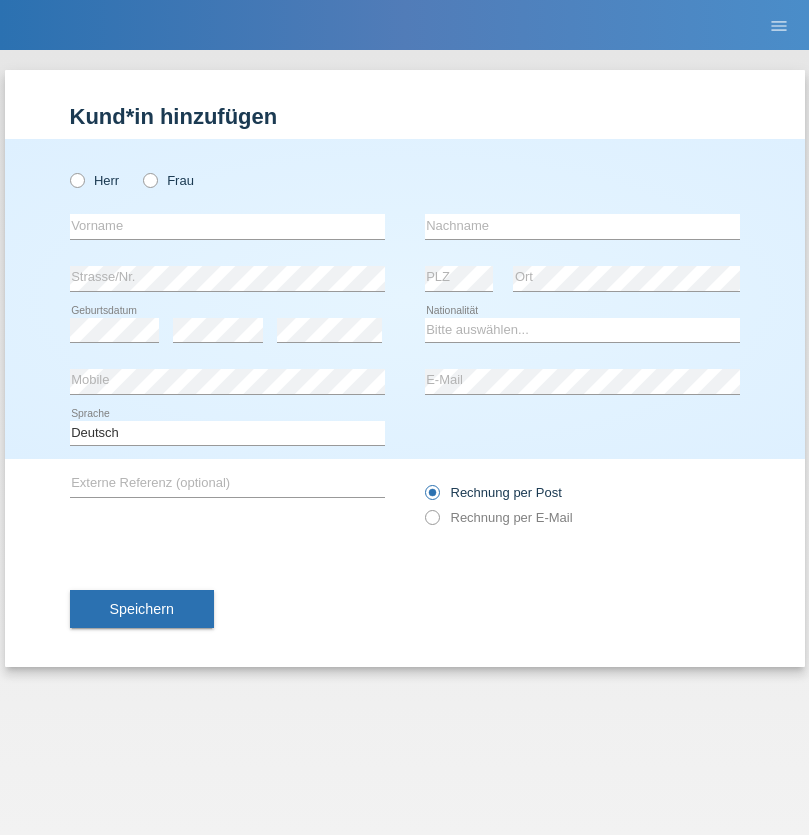 scroll, scrollTop: 0, scrollLeft: 0, axis: both 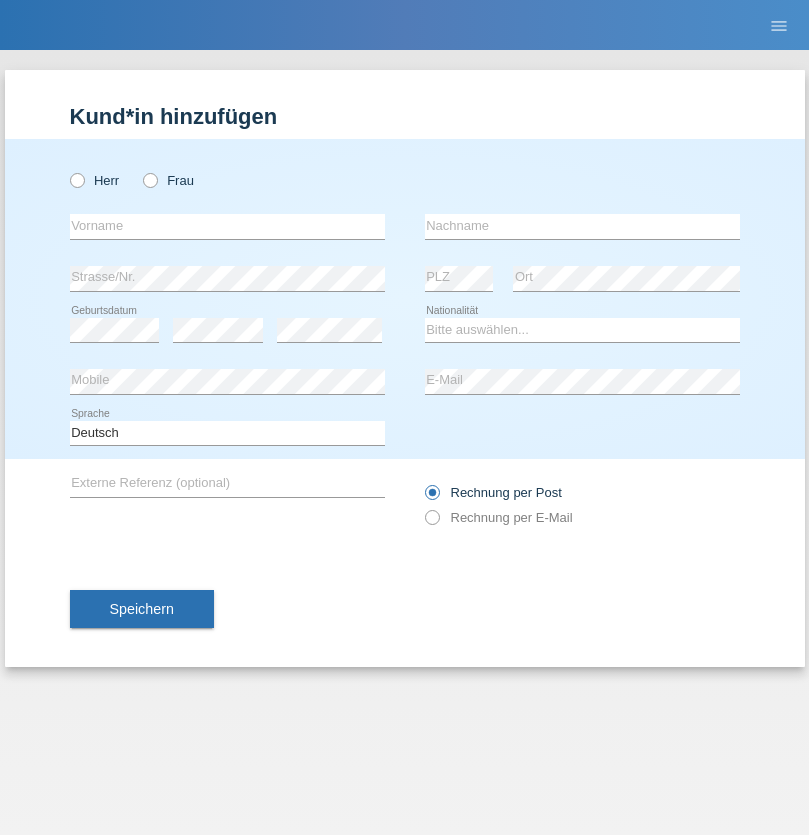 radio on "true" 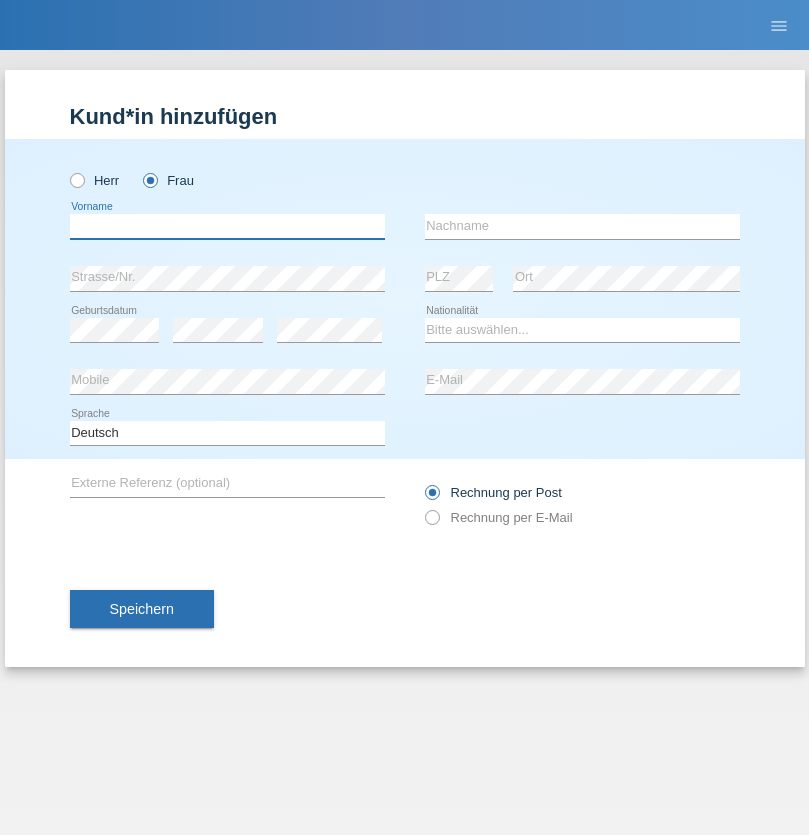 click at bounding box center (227, 226) 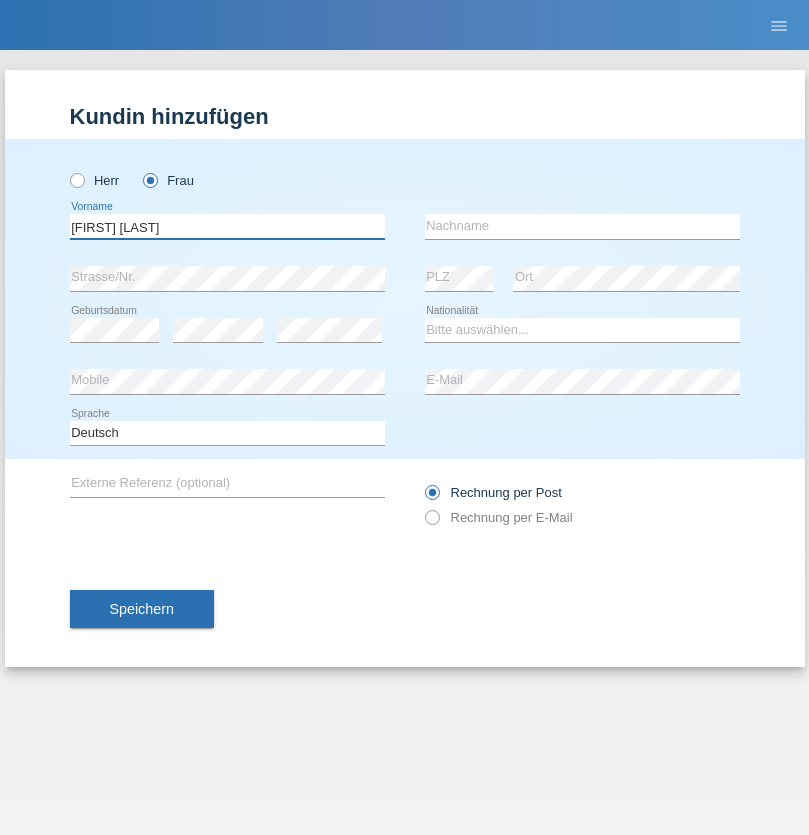 type on "[FIRST] [LAST]" 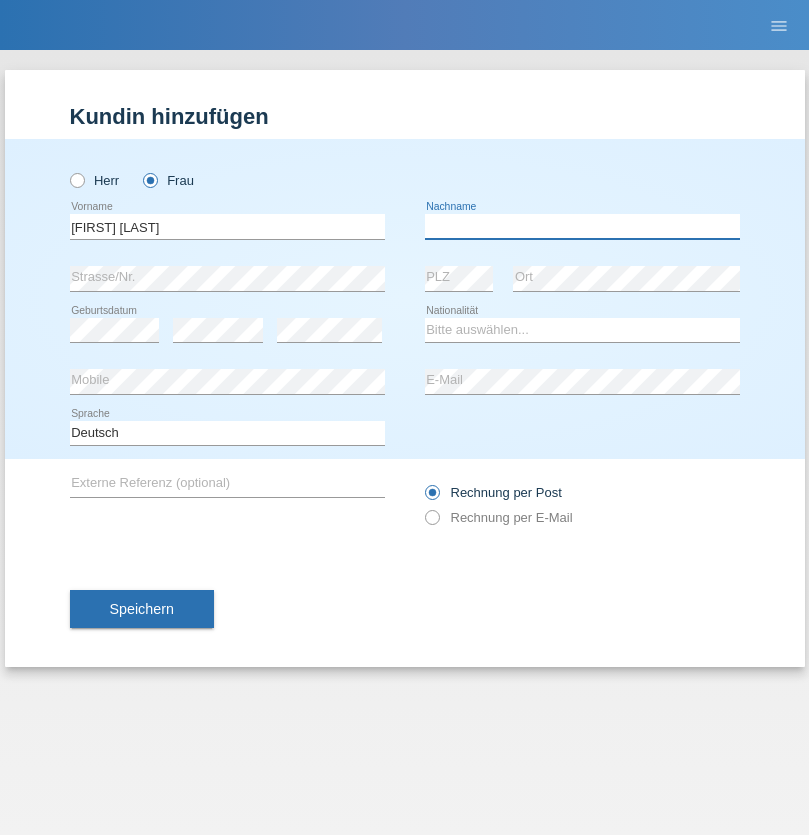 click at bounding box center [582, 226] 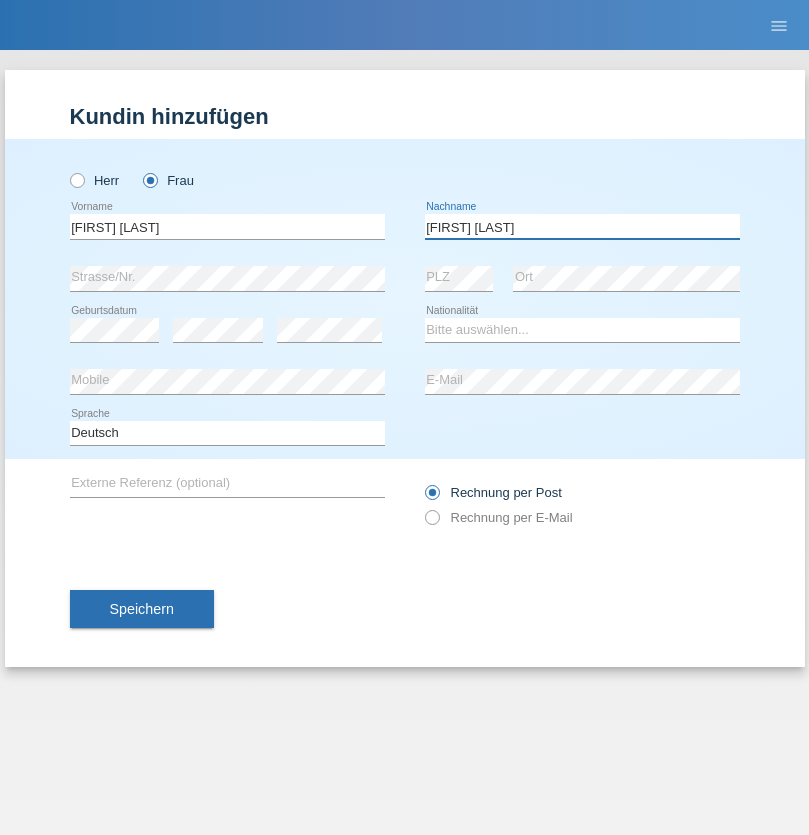 type on "[FIRST] [LAST]" 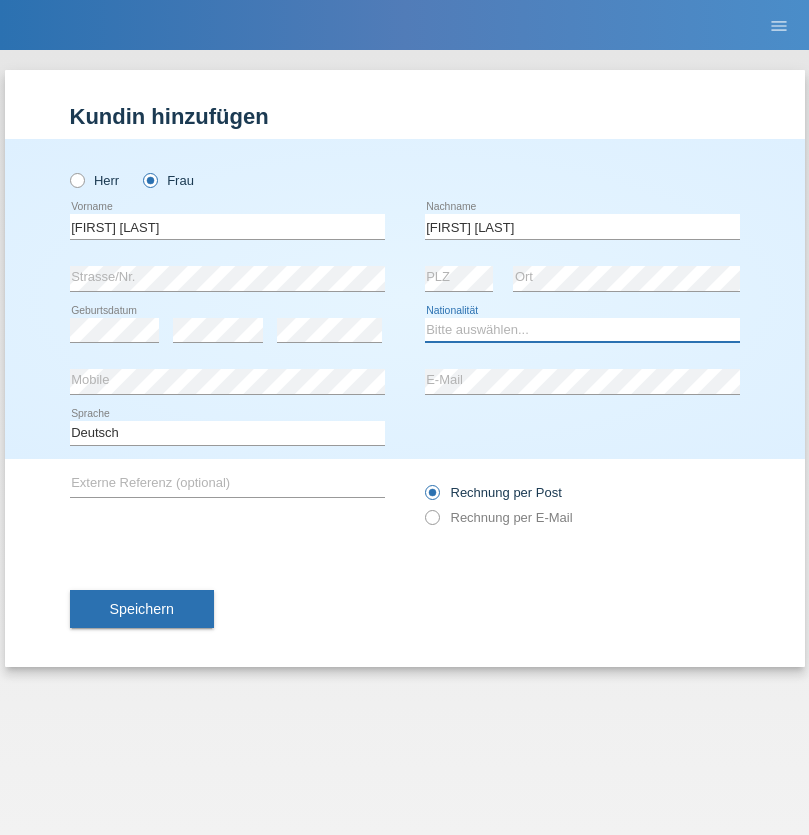 select on "CH" 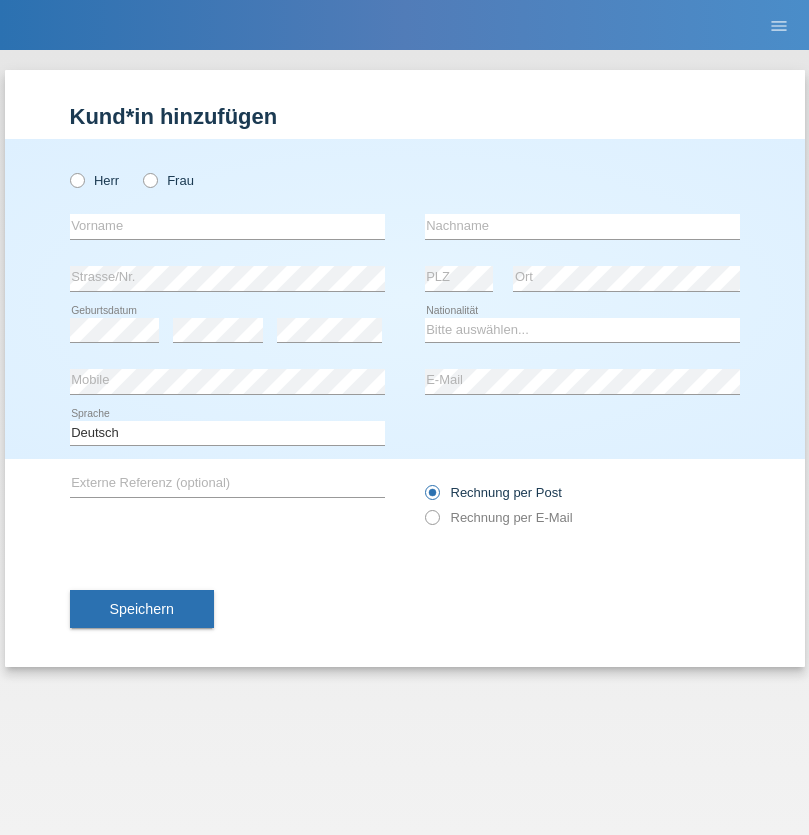 scroll, scrollTop: 0, scrollLeft: 0, axis: both 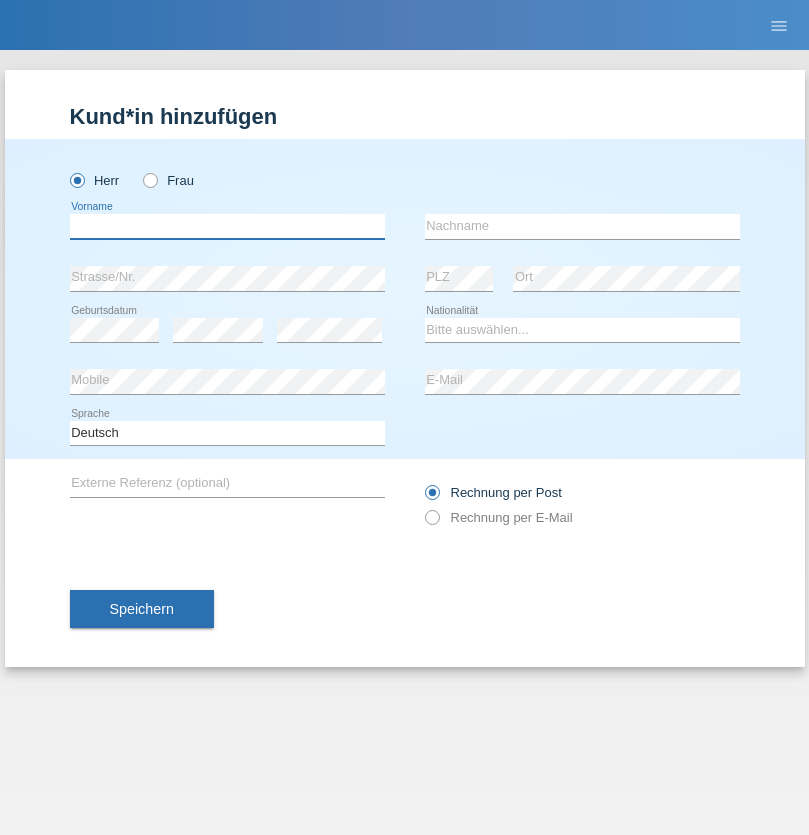 click at bounding box center [227, 226] 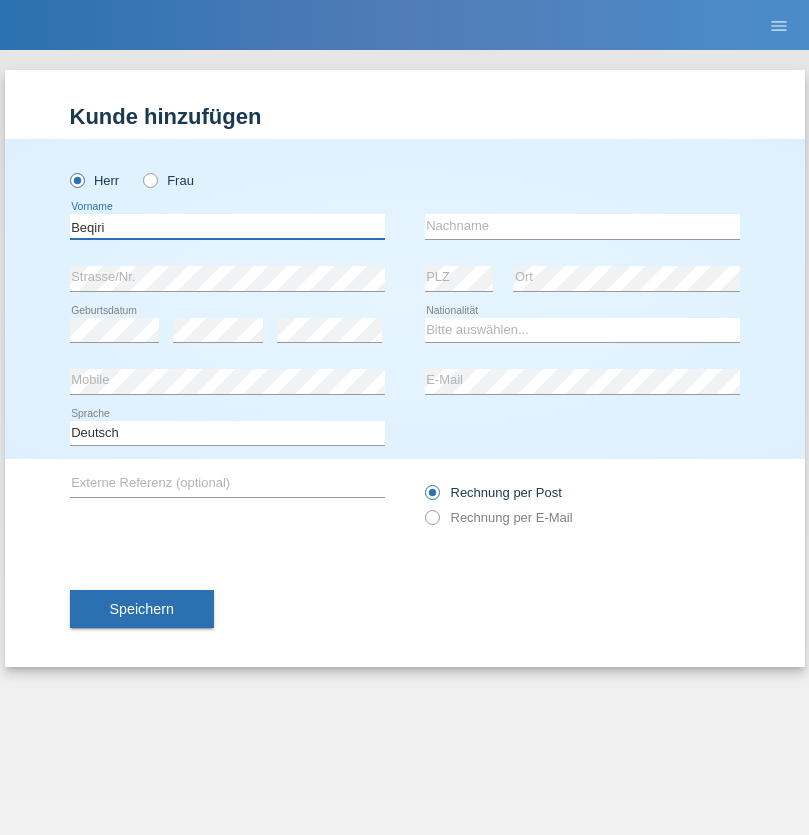type on "Beqiri" 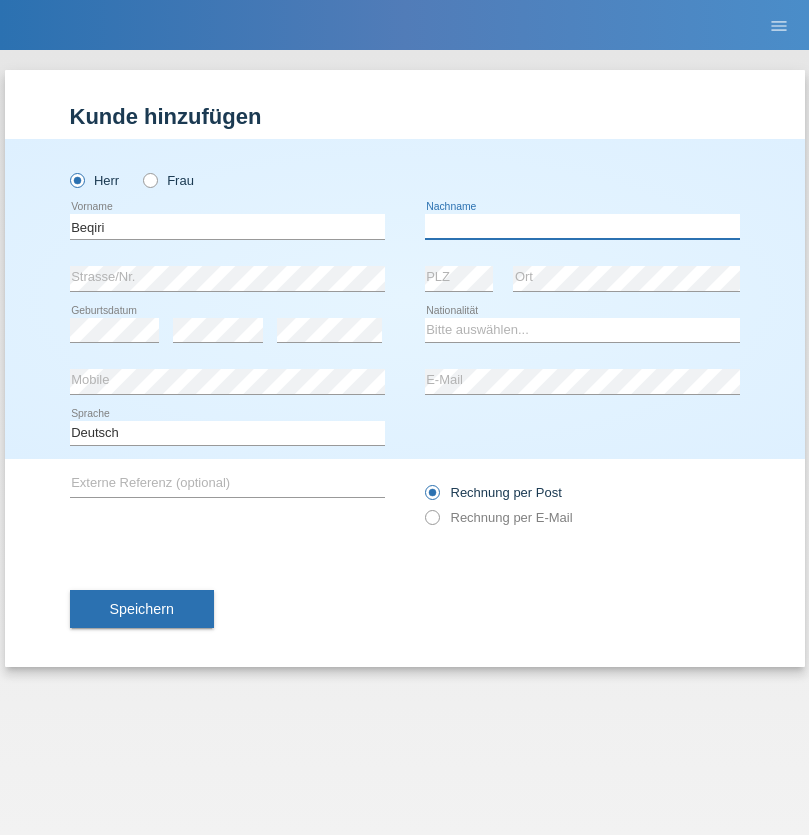 click at bounding box center (582, 226) 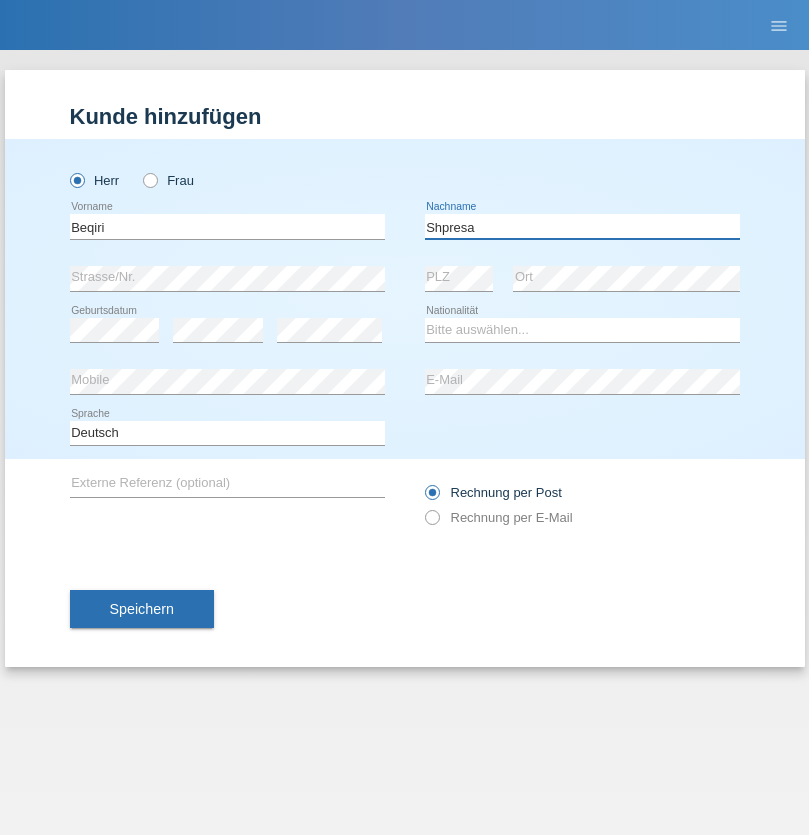 type on "Shpresa" 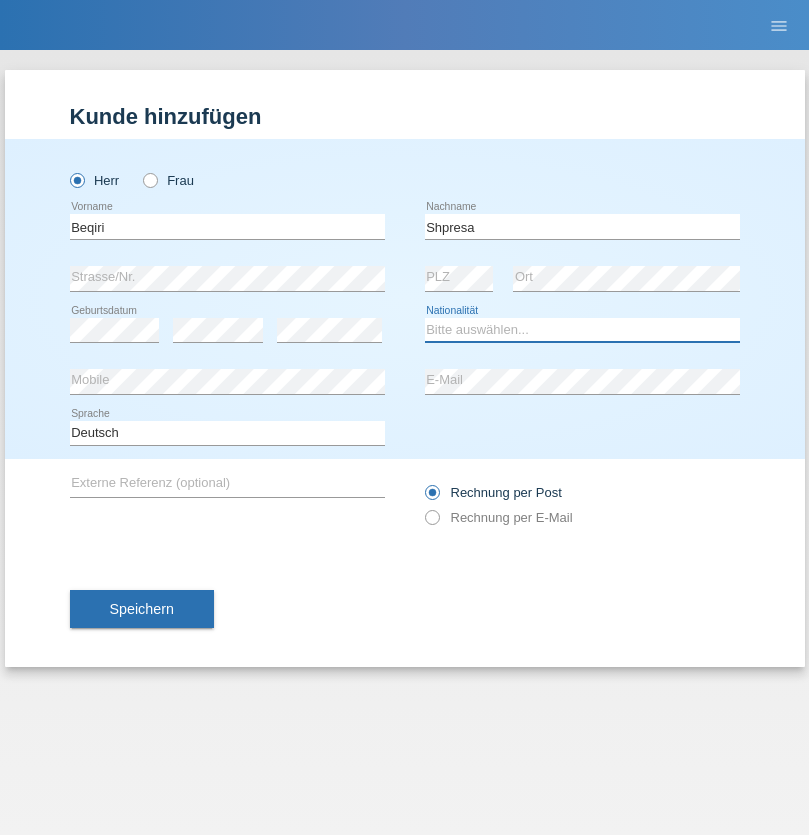select on "XK" 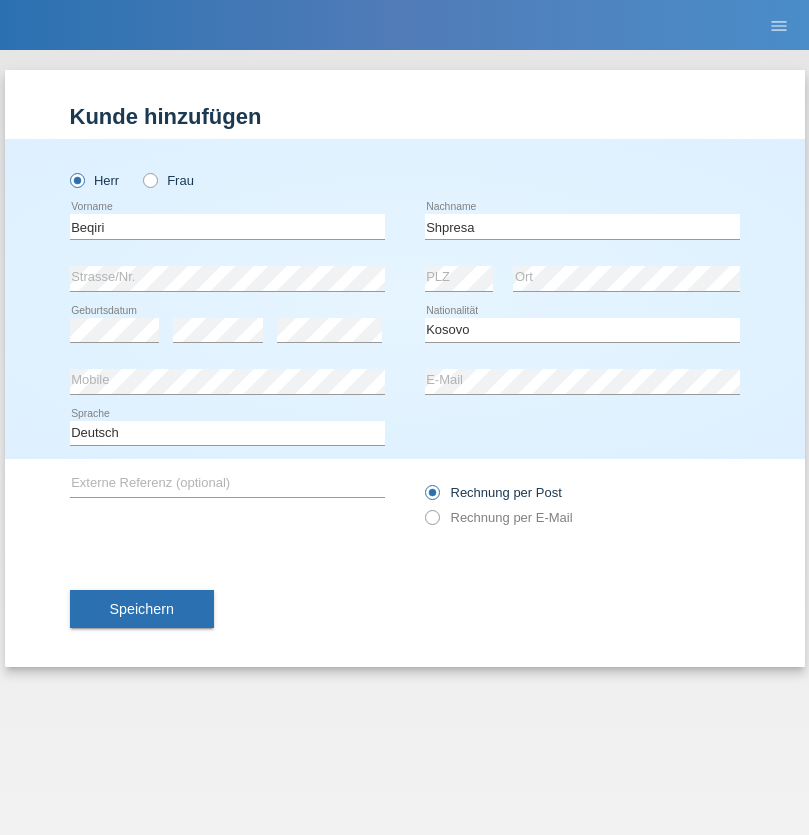 select on "C" 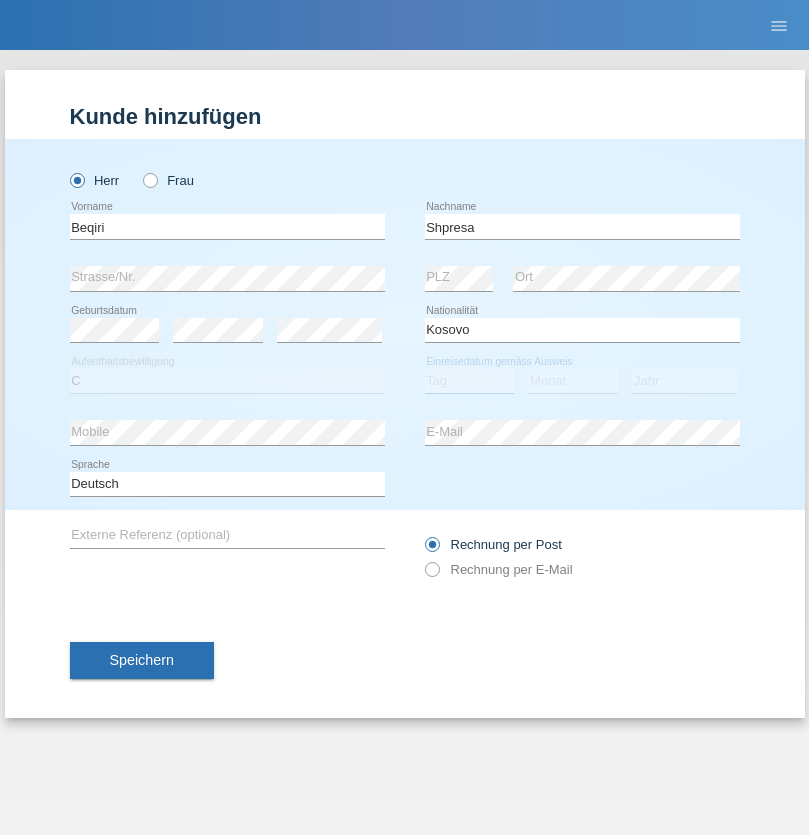 select on "08" 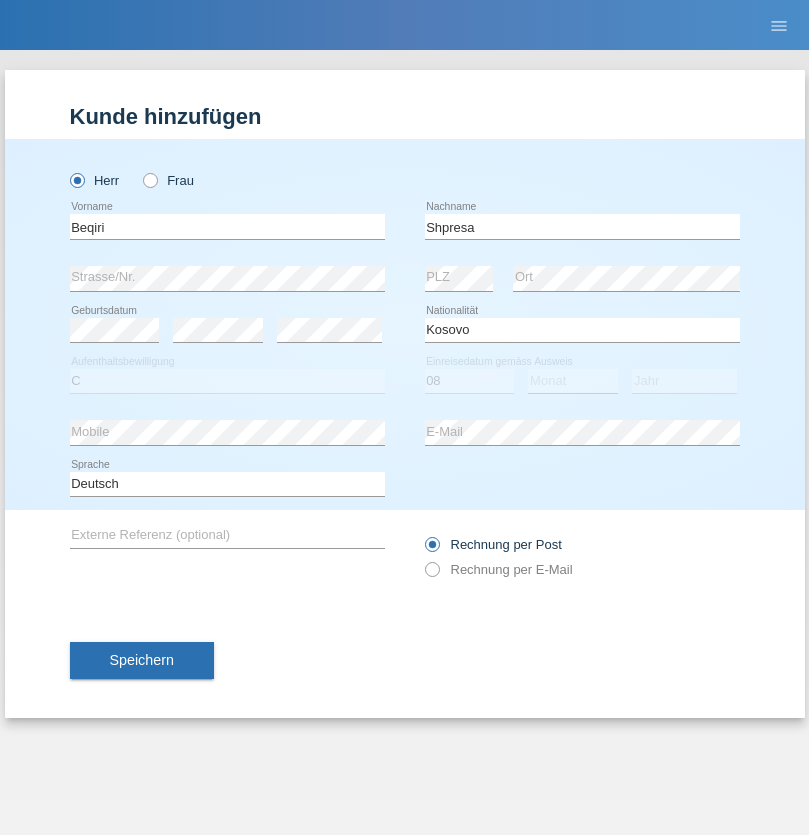 select on "02" 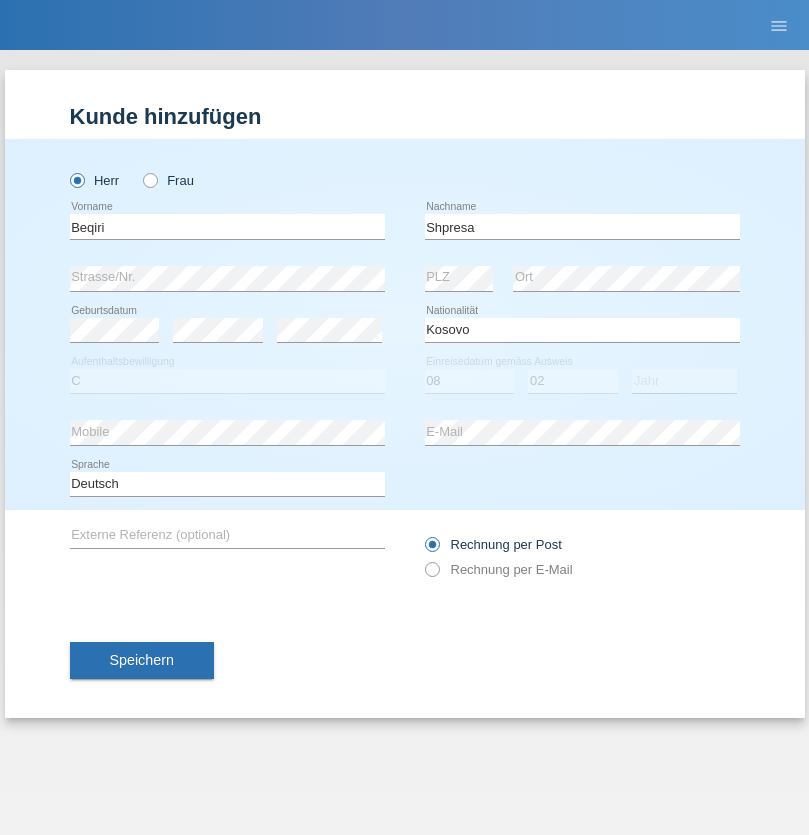 select on "1979" 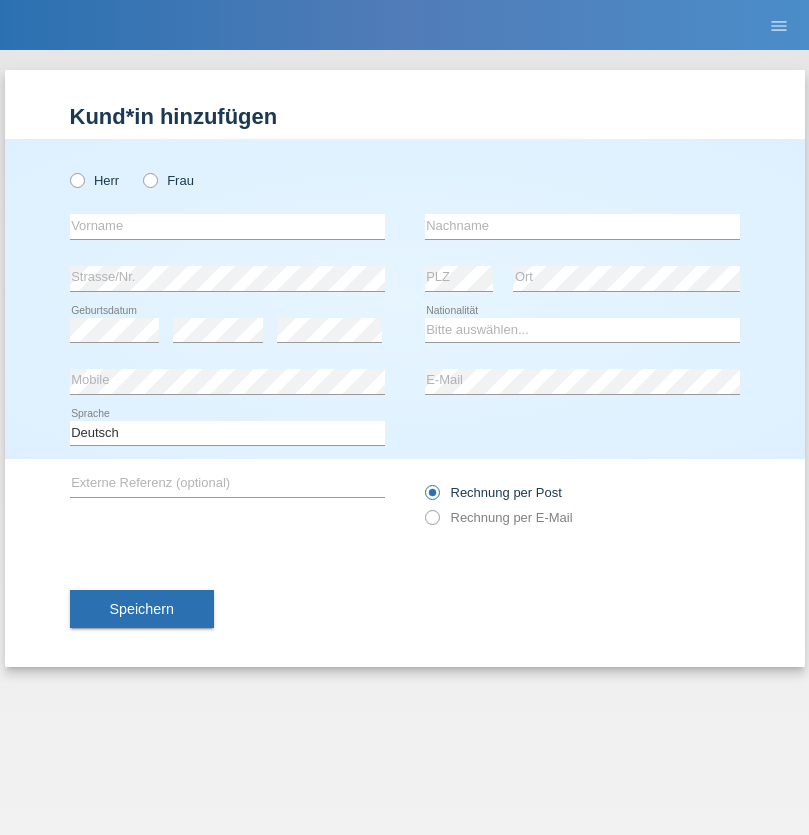 scroll, scrollTop: 0, scrollLeft: 0, axis: both 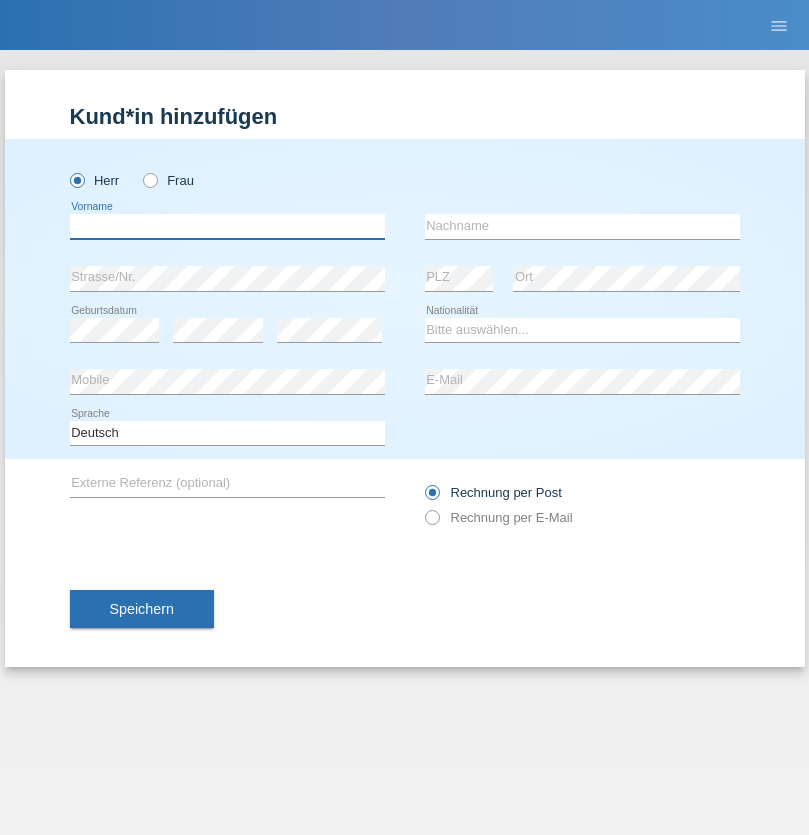 click at bounding box center [227, 226] 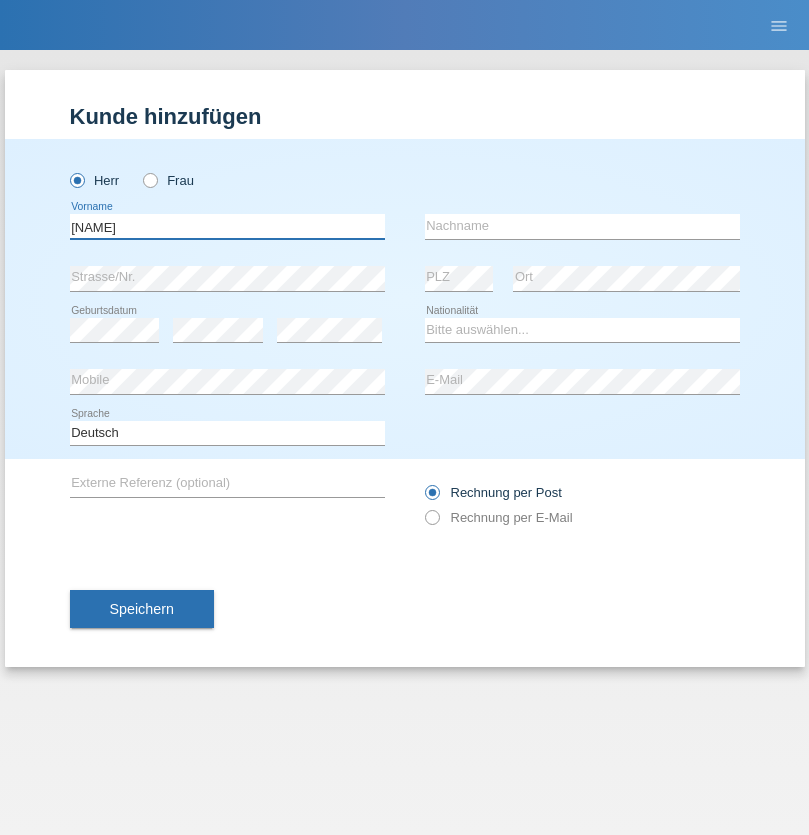 type on "[NAME]" 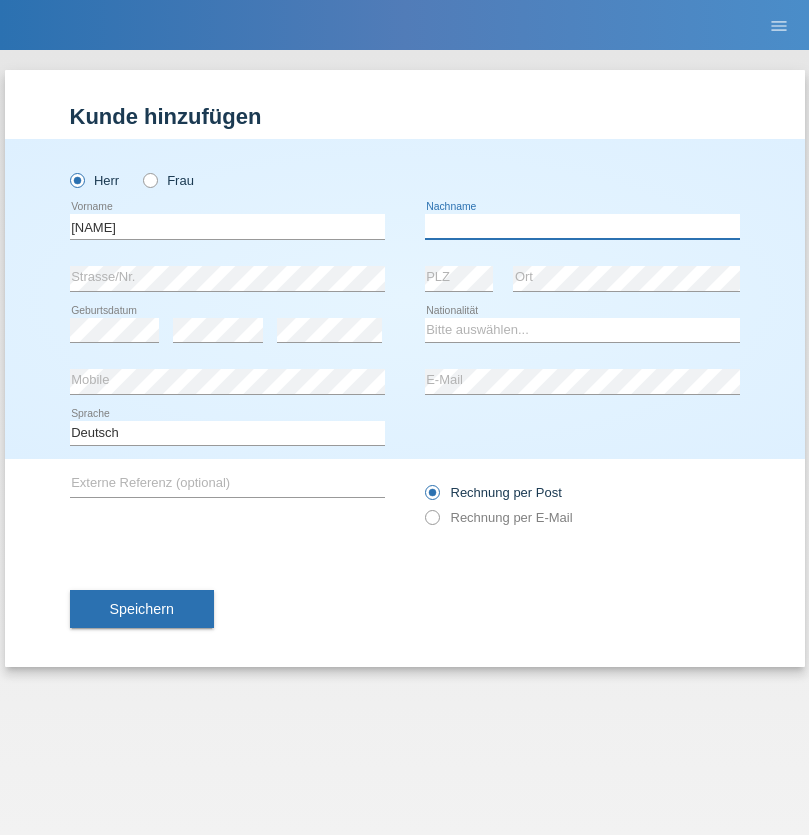 click at bounding box center (582, 226) 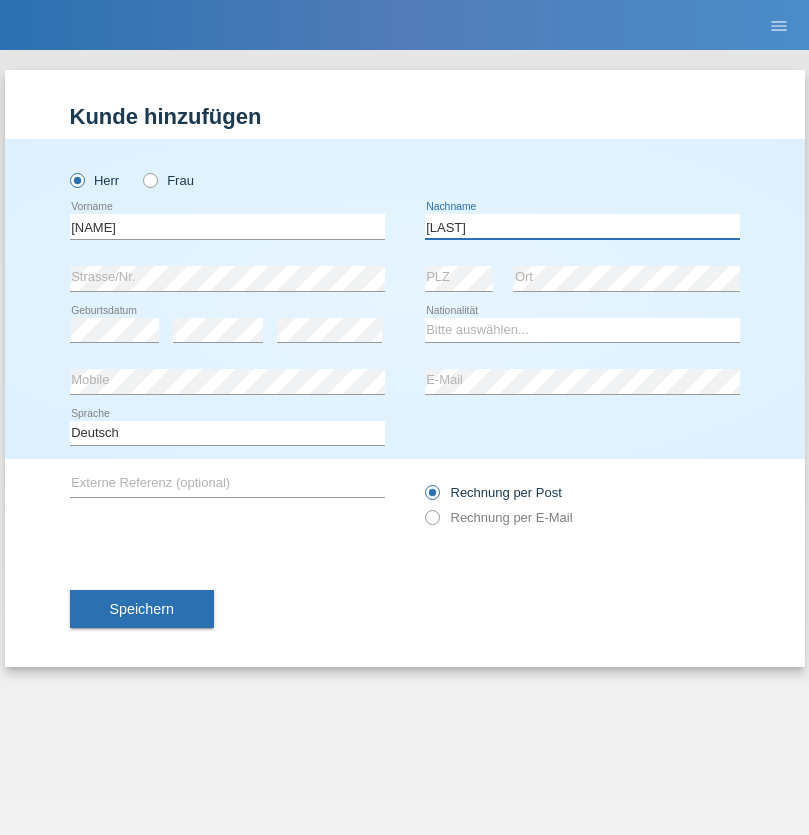 type on "[LAST]" 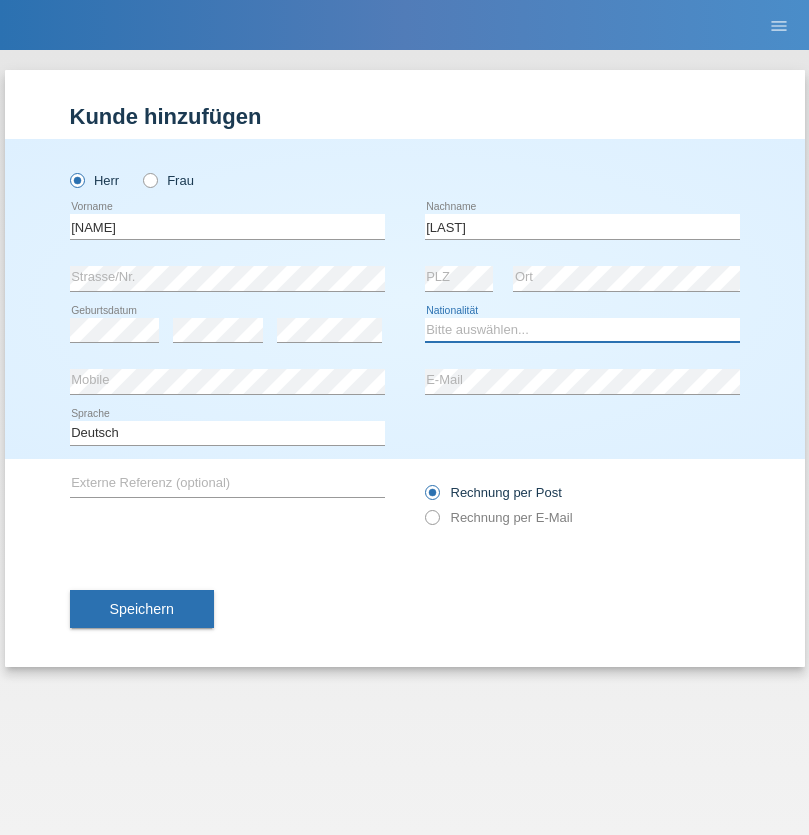 select on "CH" 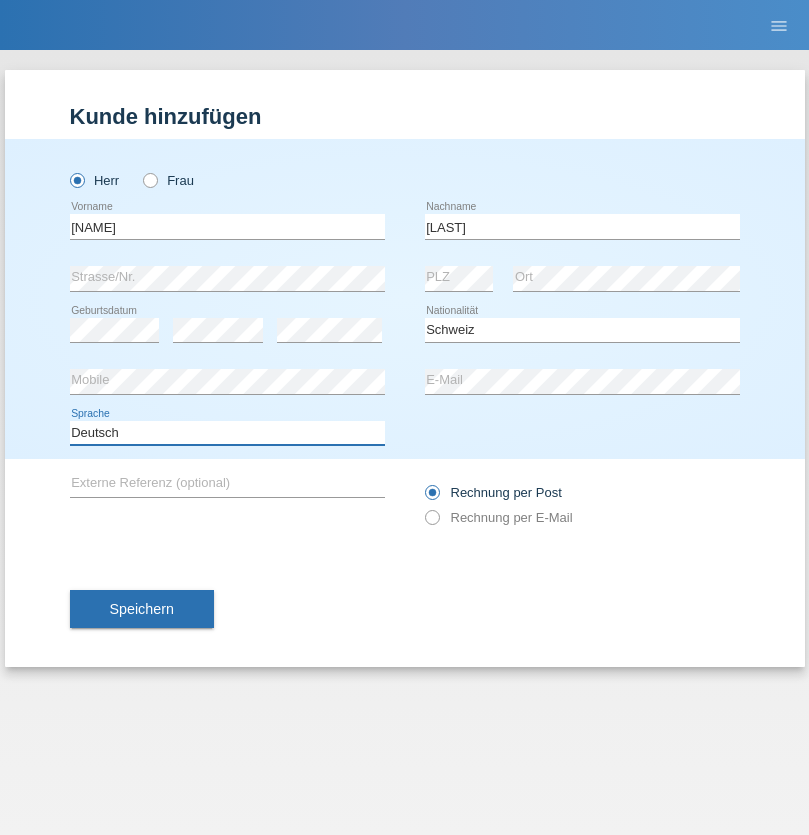 select on "en" 